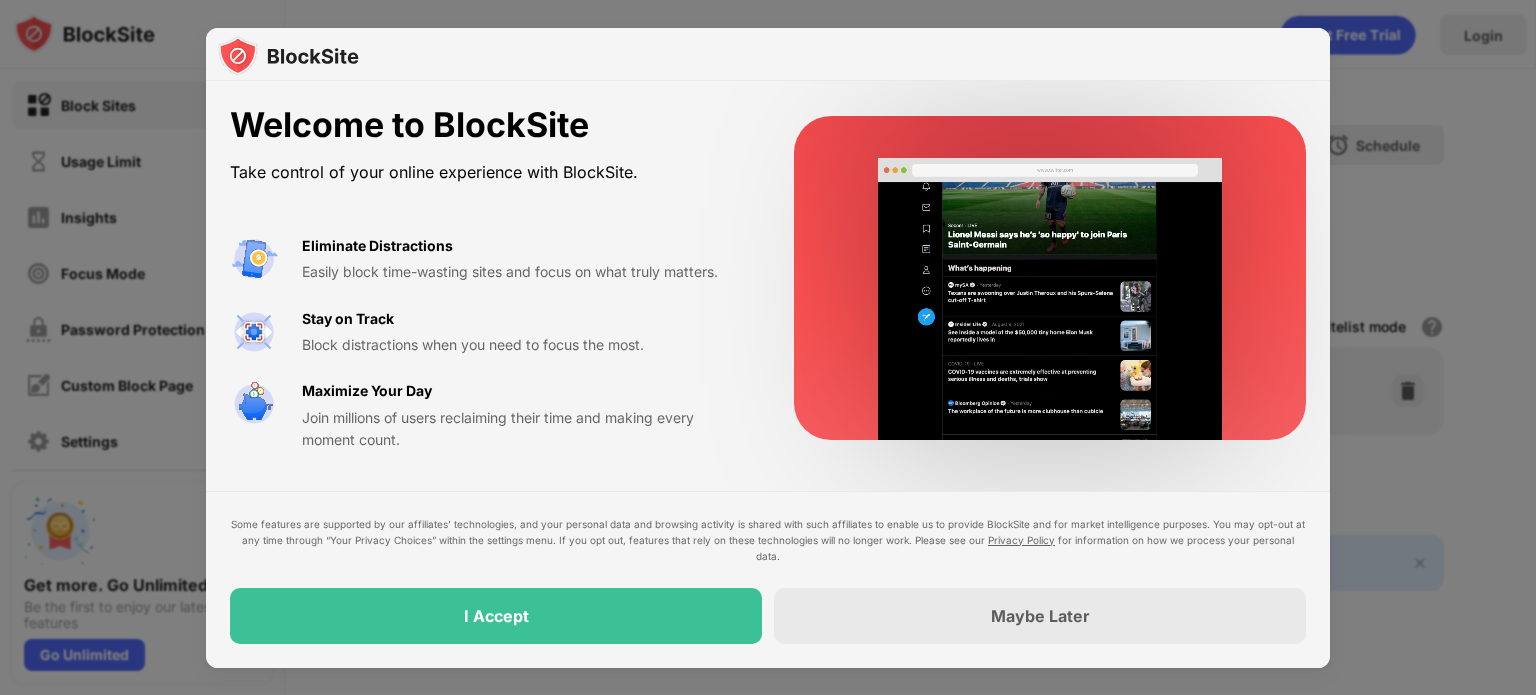 scroll, scrollTop: 0, scrollLeft: 0, axis: both 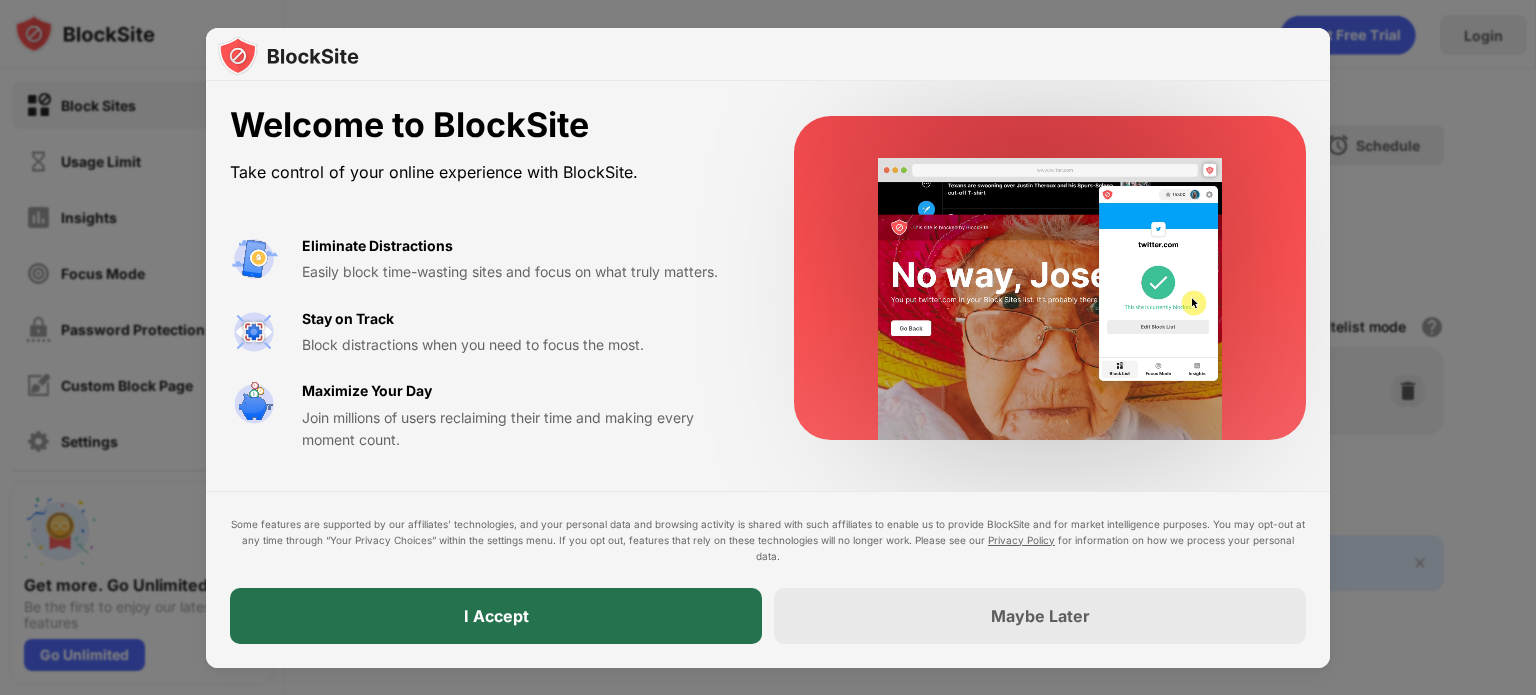 click on "I Accept" at bounding box center (496, 616) 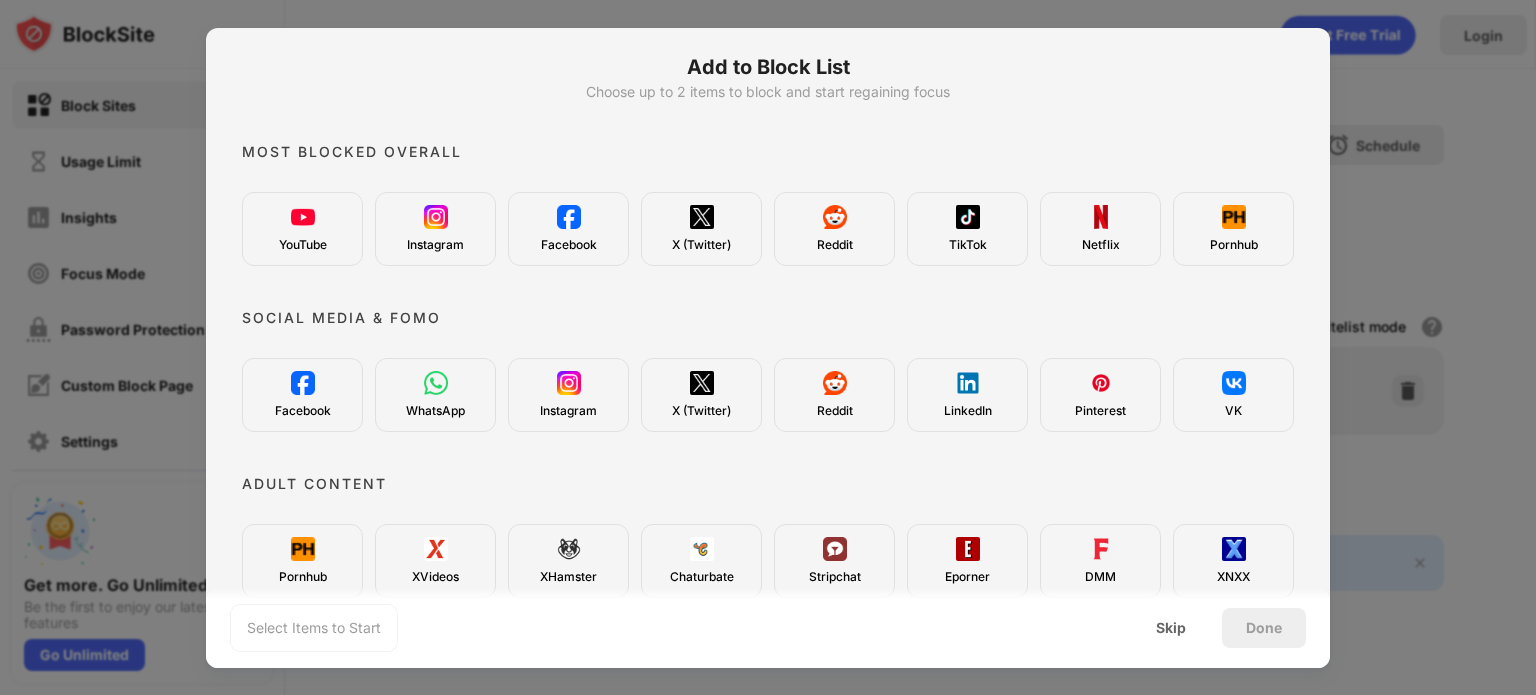 click on "YouTube" at bounding box center (302, 229) 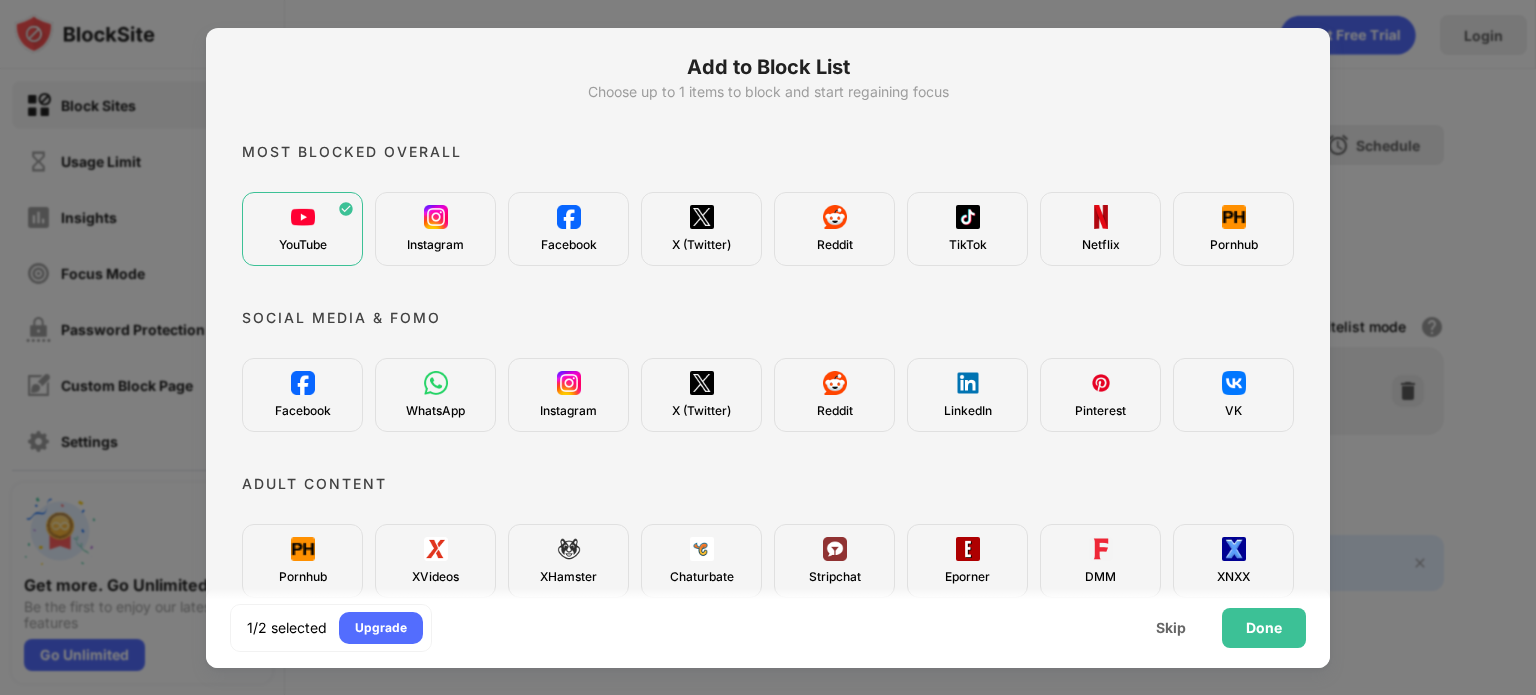 drag, startPoint x: 399, startPoint y: 234, endPoint x: 446, endPoint y: 243, distance: 47.853943 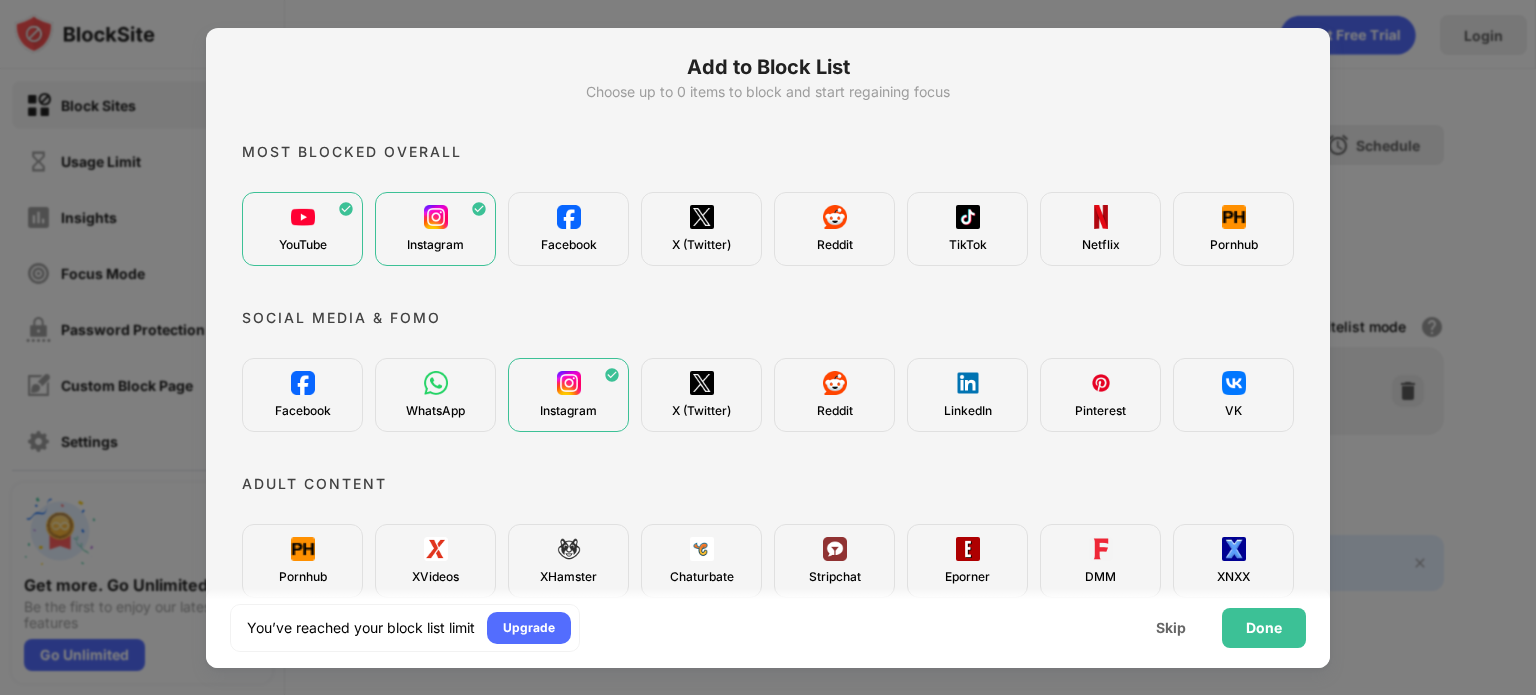 click on "Facebook" at bounding box center (569, 245) 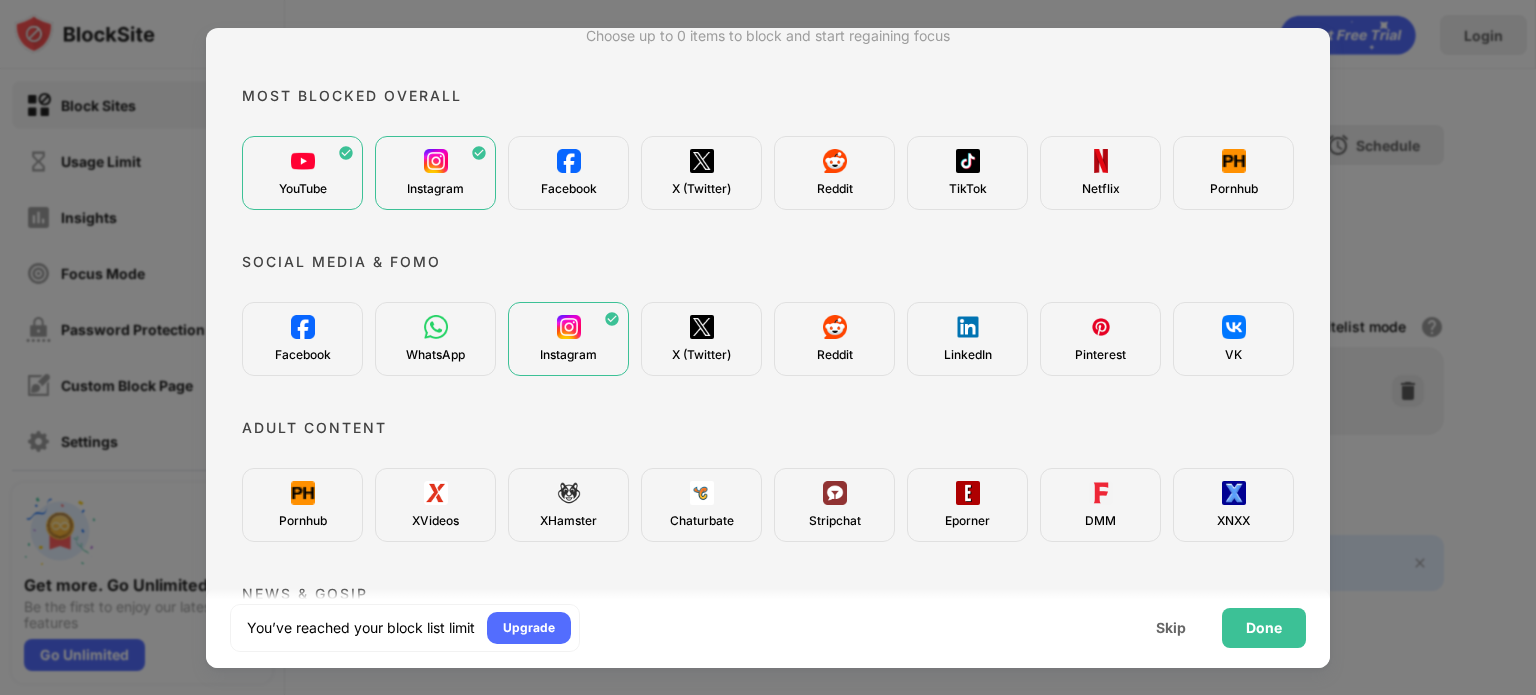scroll, scrollTop: 100, scrollLeft: 0, axis: vertical 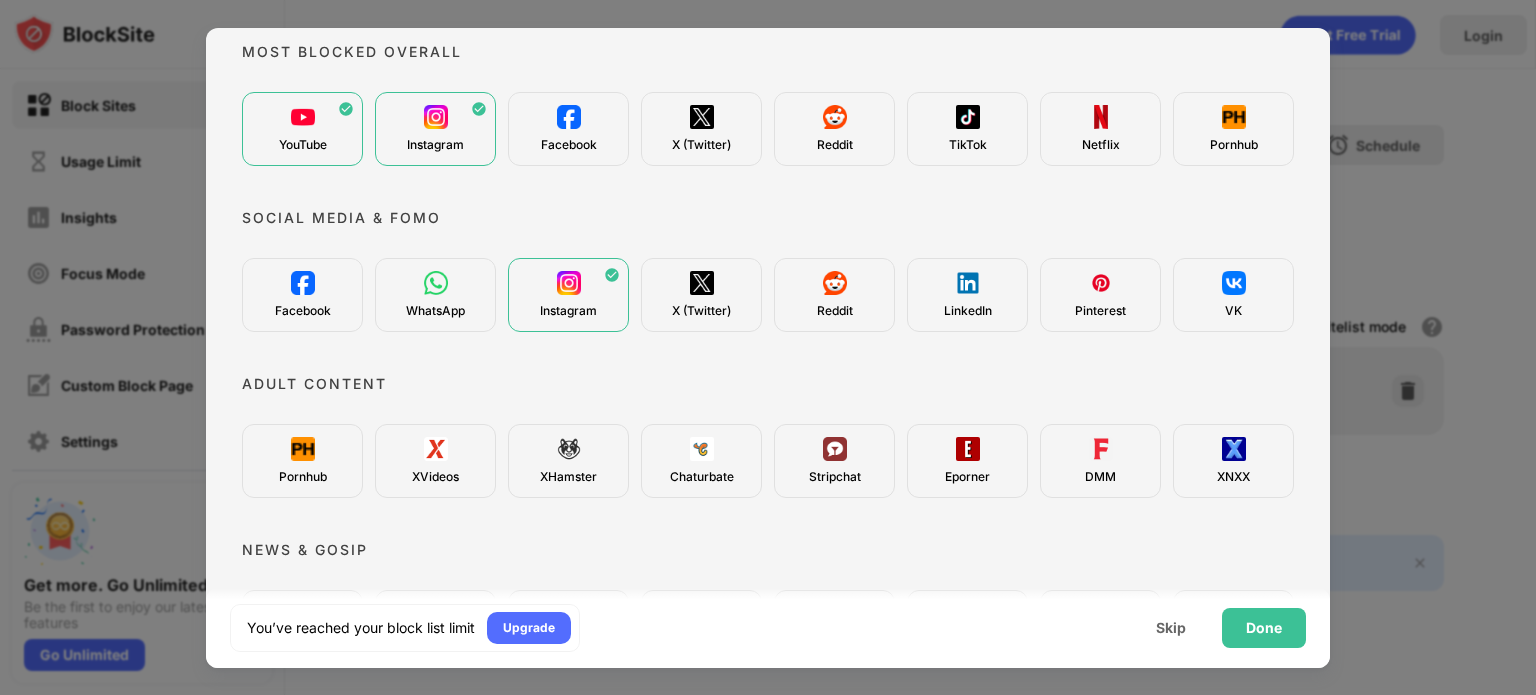 click at bounding box center [702, 283] 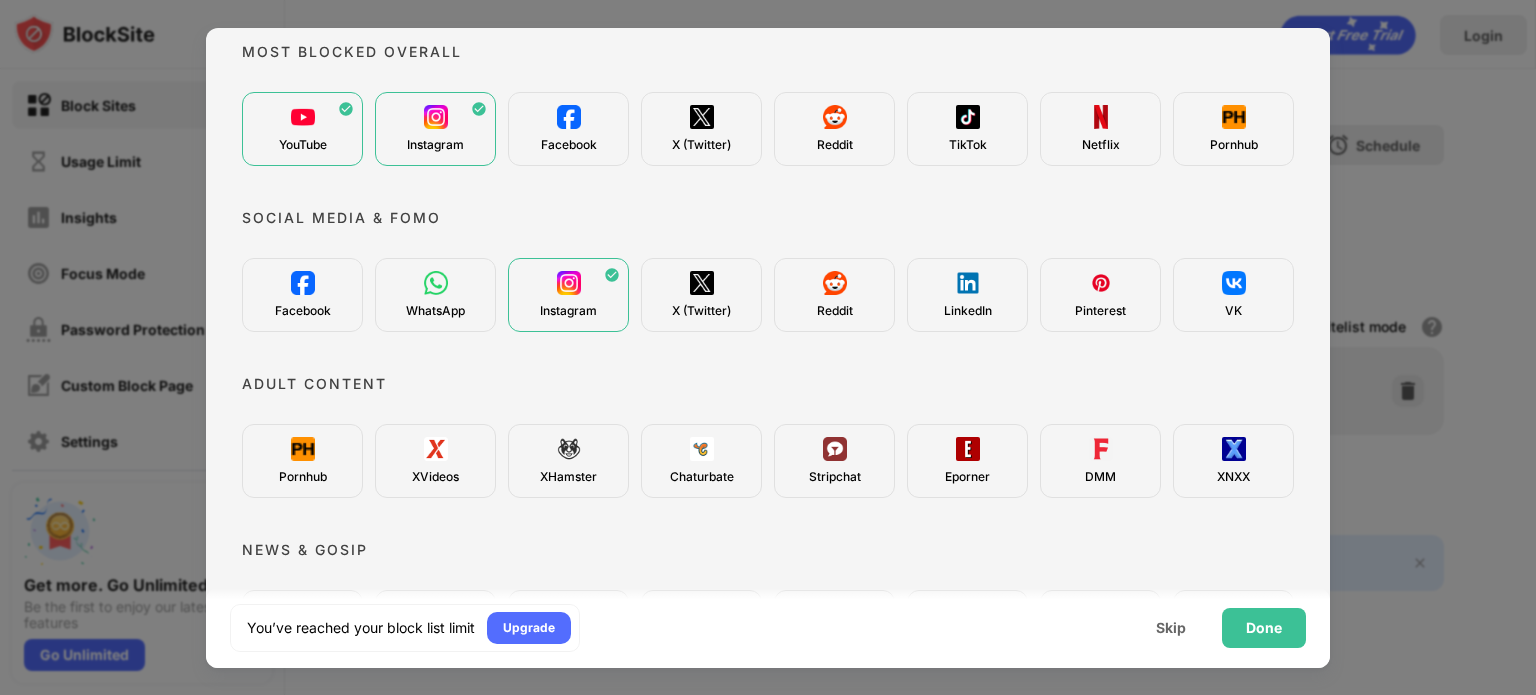click at bounding box center [346, 109] 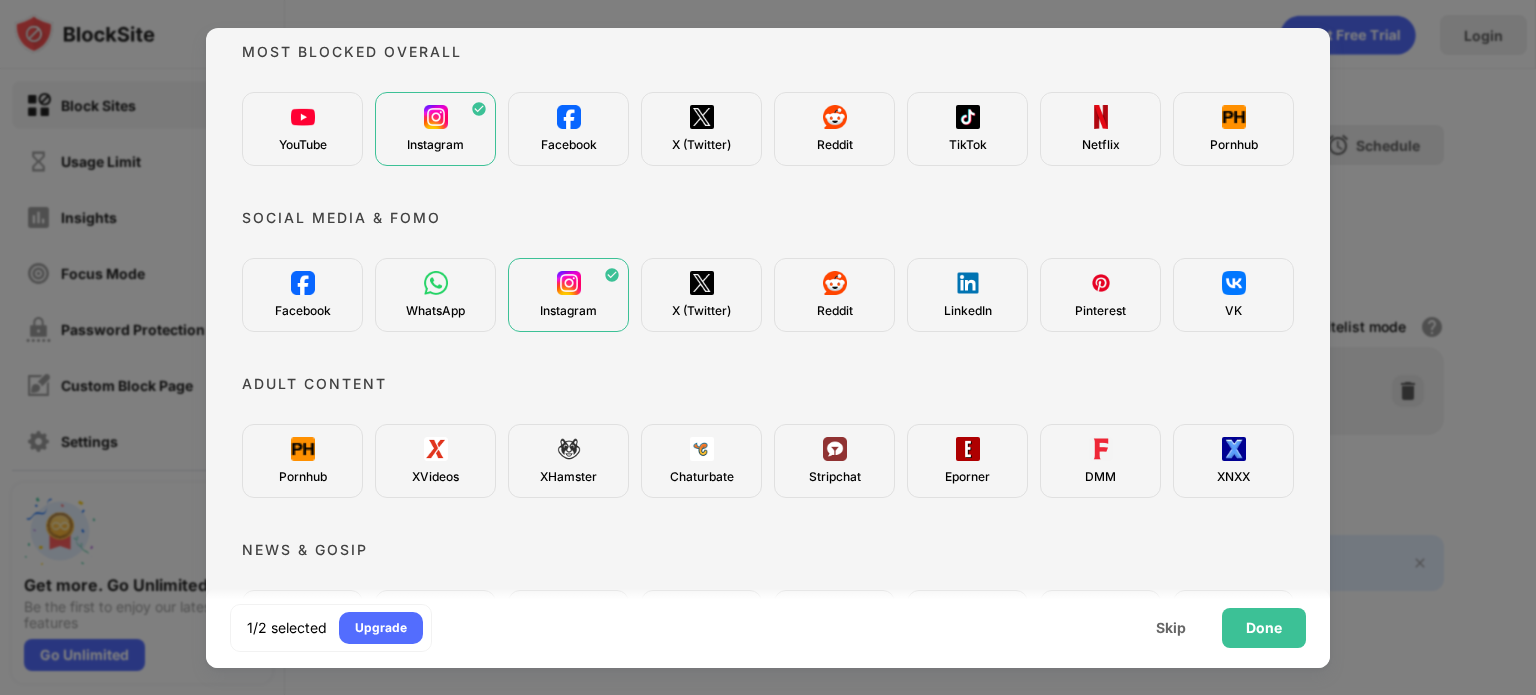 click on "Instagram" at bounding box center [435, 129] 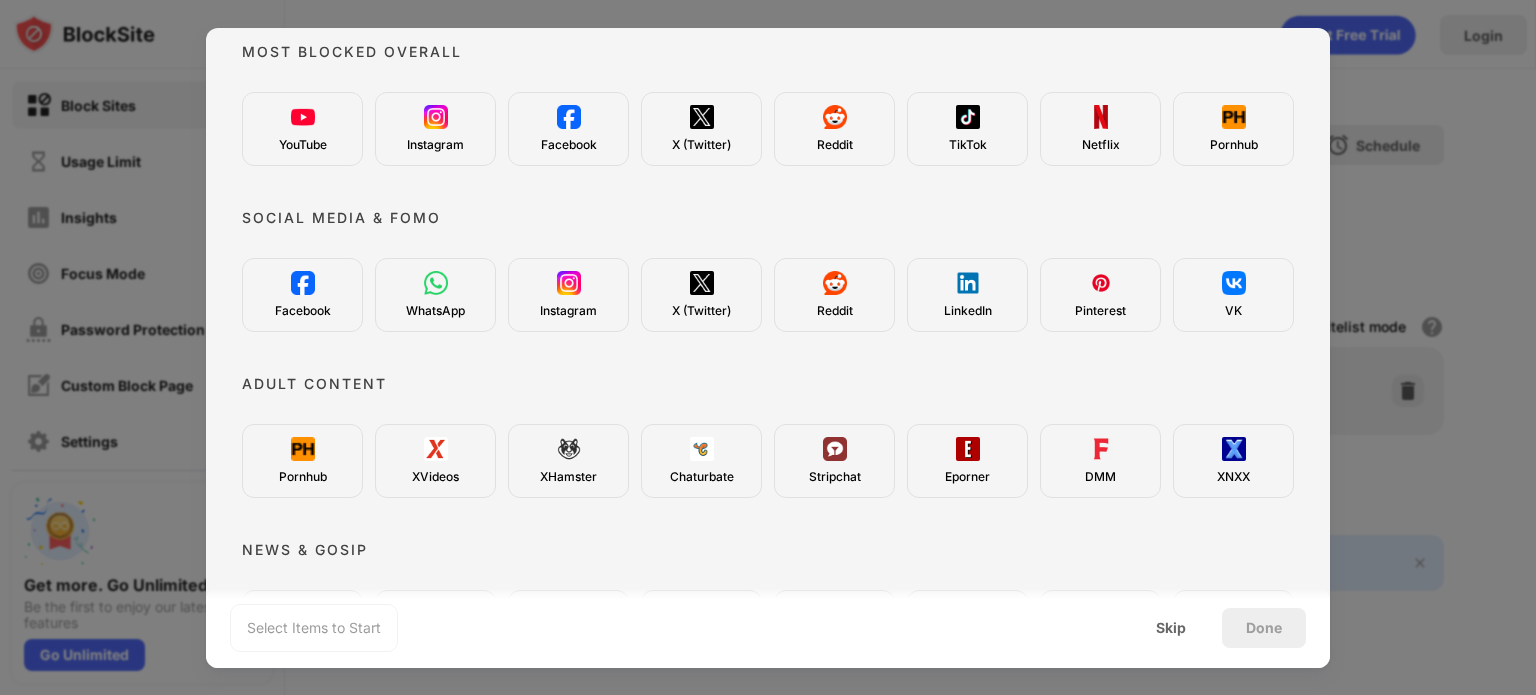 click on "X (Twitter)" at bounding box center [701, 129] 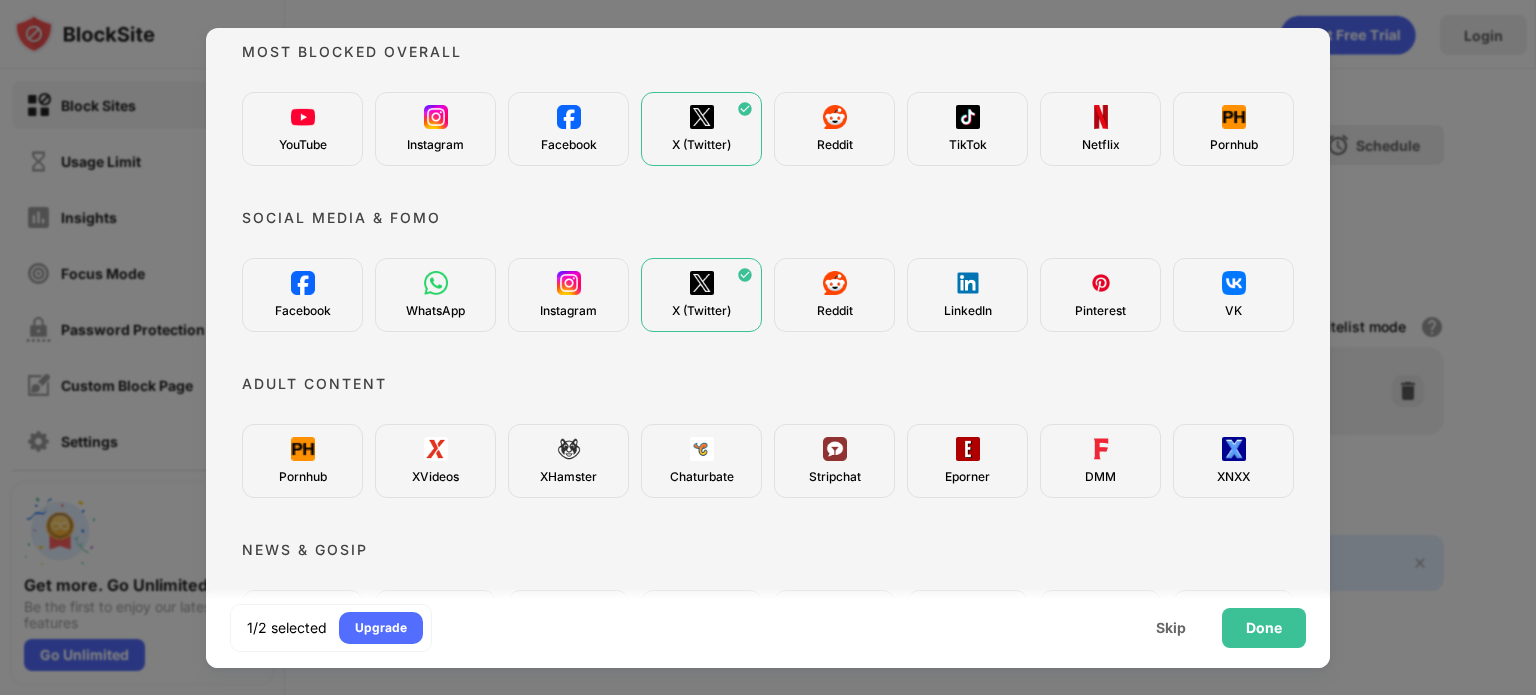 click on "YouTube" at bounding box center [302, 129] 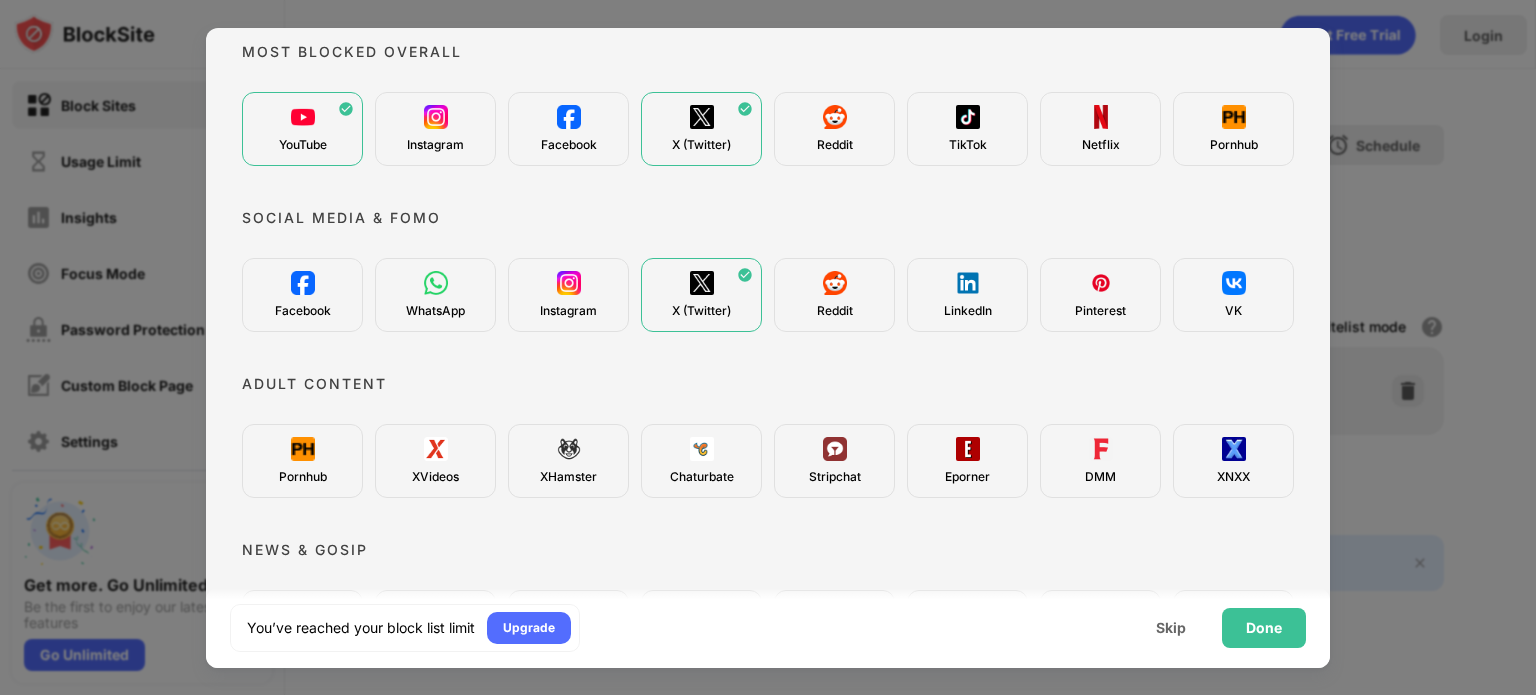 click on "Reddit" at bounding box center [834, 129] 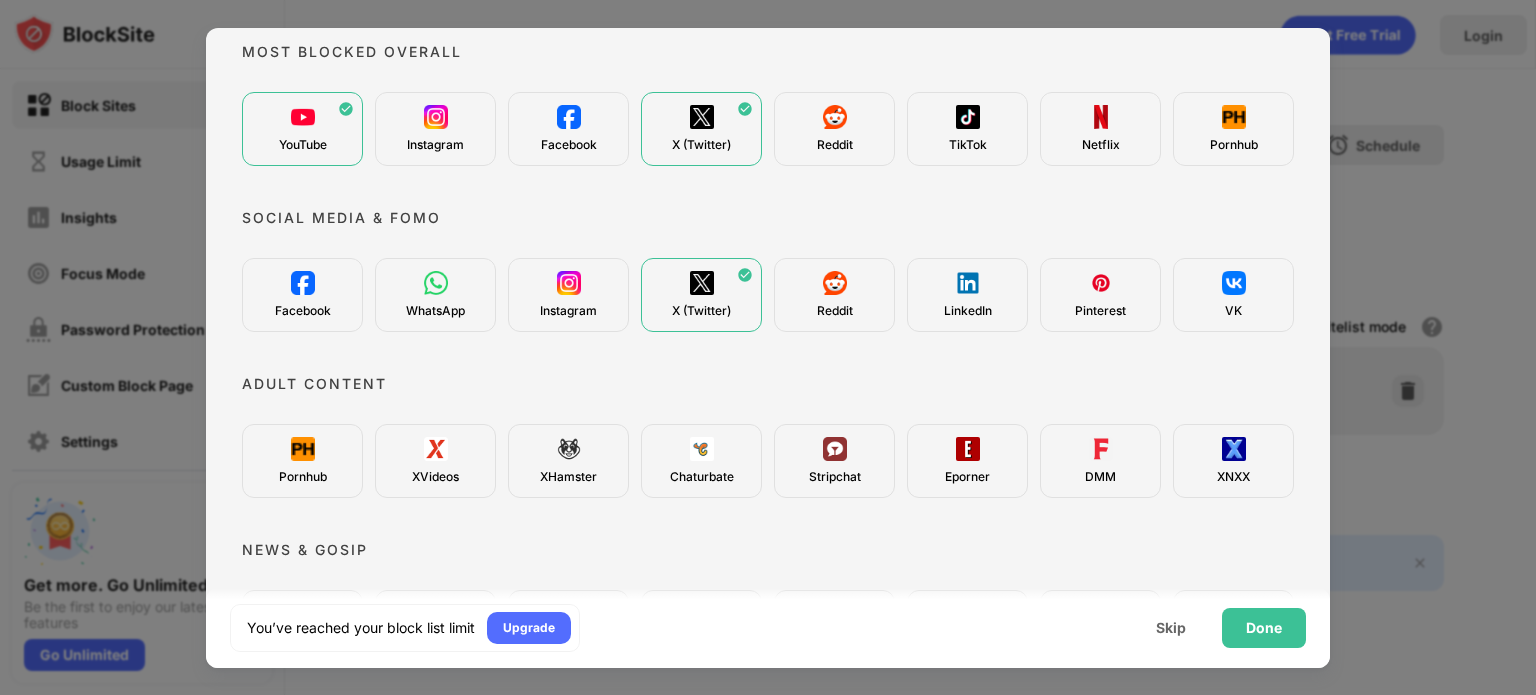 scroll, scrollTop: 0, scrollLeft: 0, axis: both 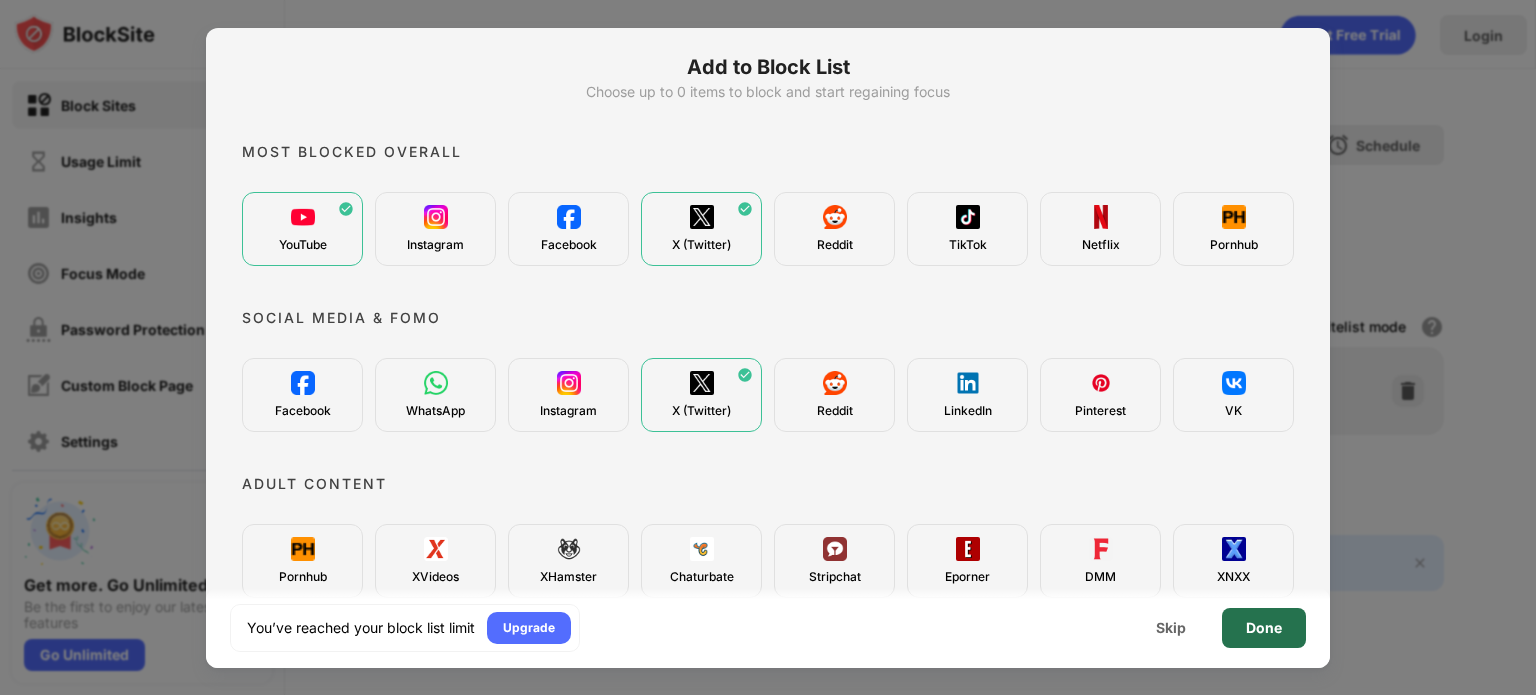 click on "Done" at bounding box center [1264, 628] 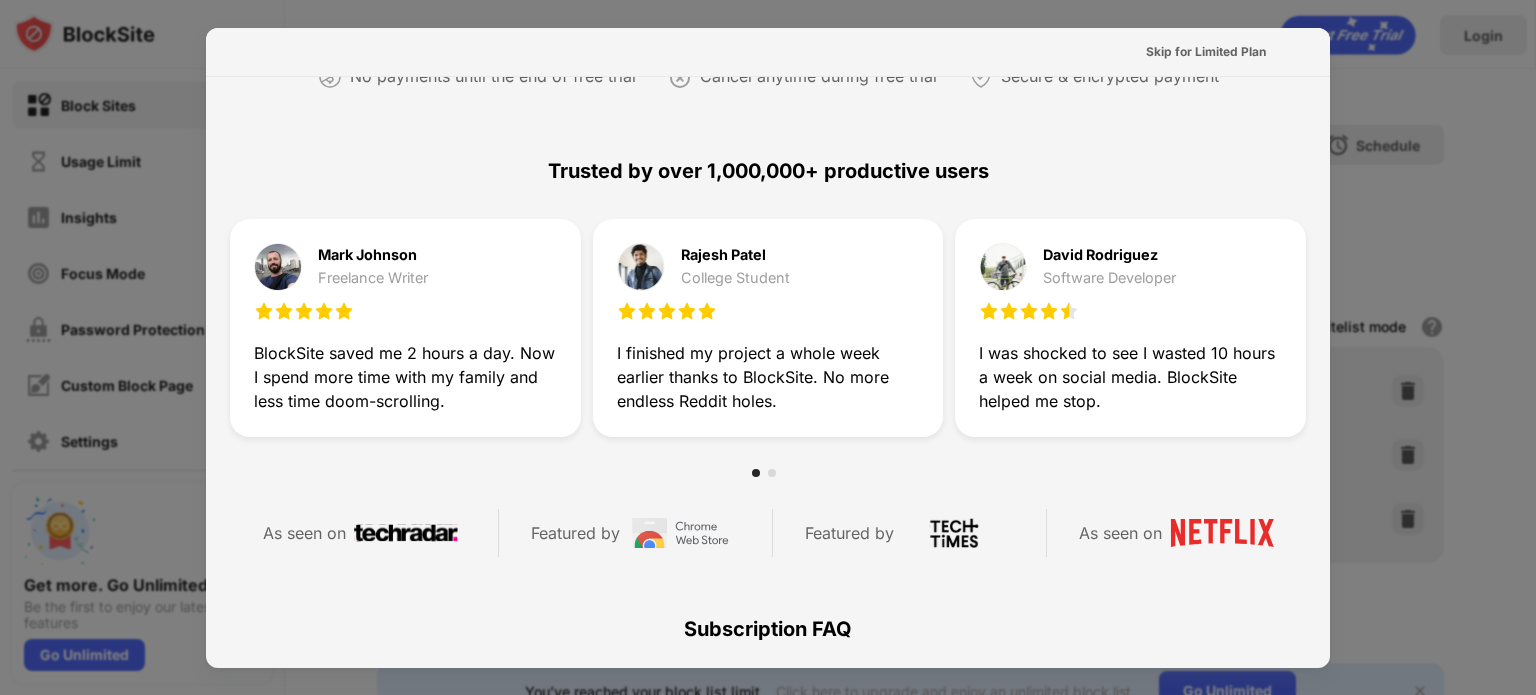 scroll, scrollTop: 500, scrollLeft: 0, axis: vertical 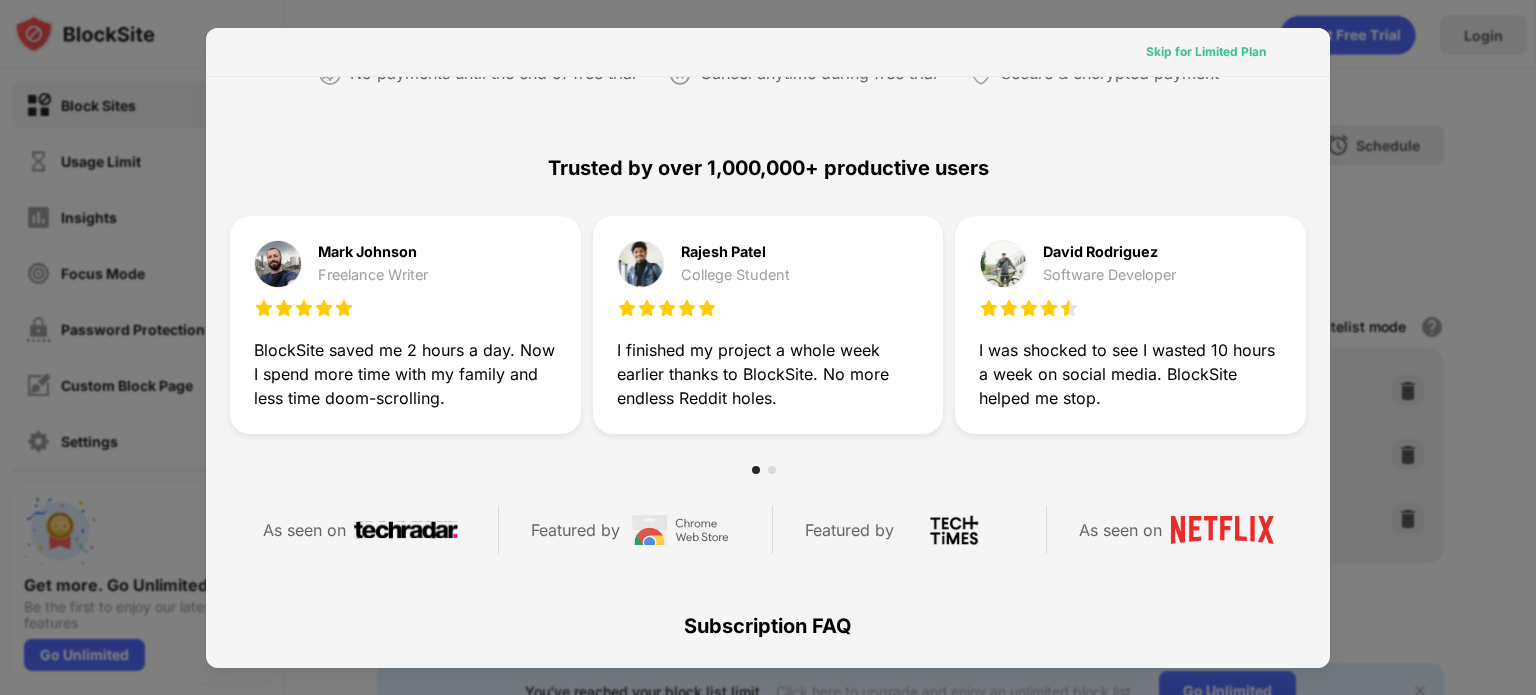 click on "Skip for Limited Plan" at bounding box center (1206, 52) 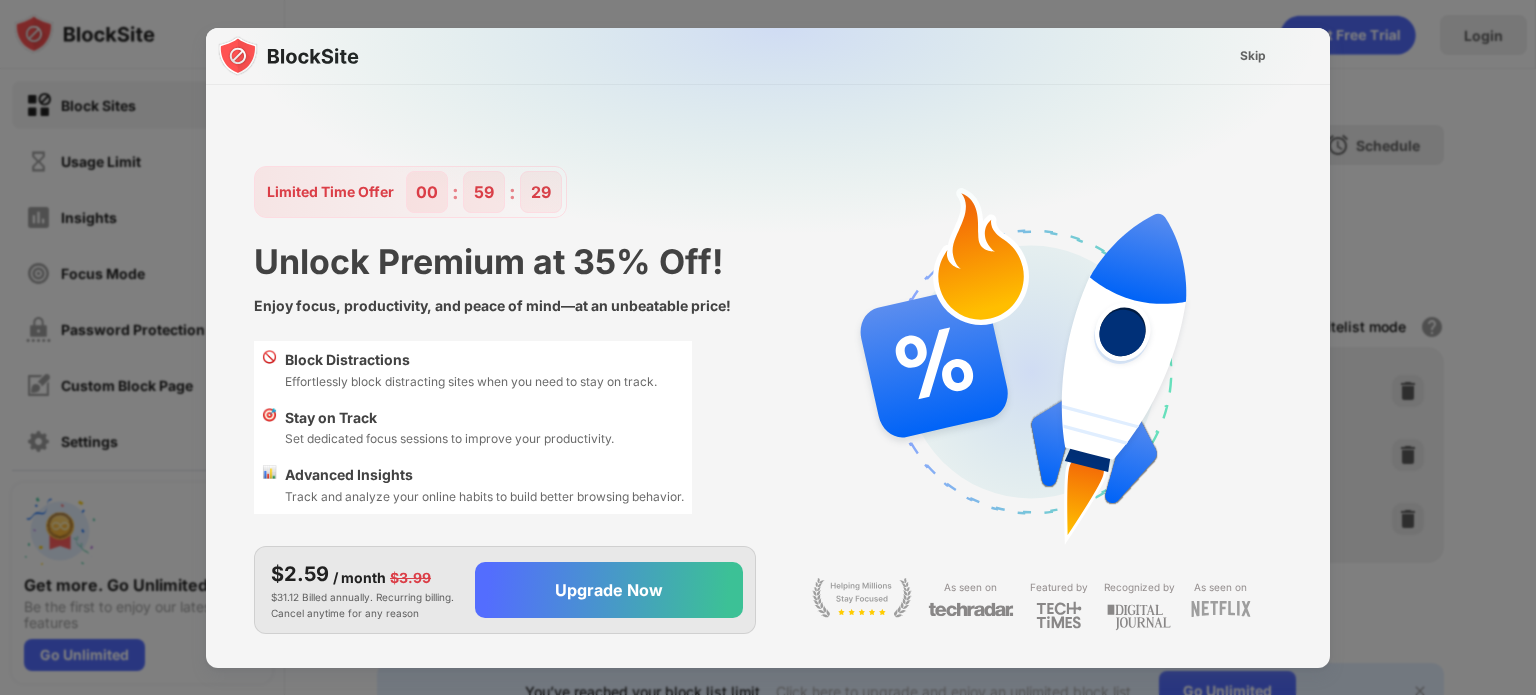 scroll, scrollTop: 0, scrollLeft: 0, axis: both 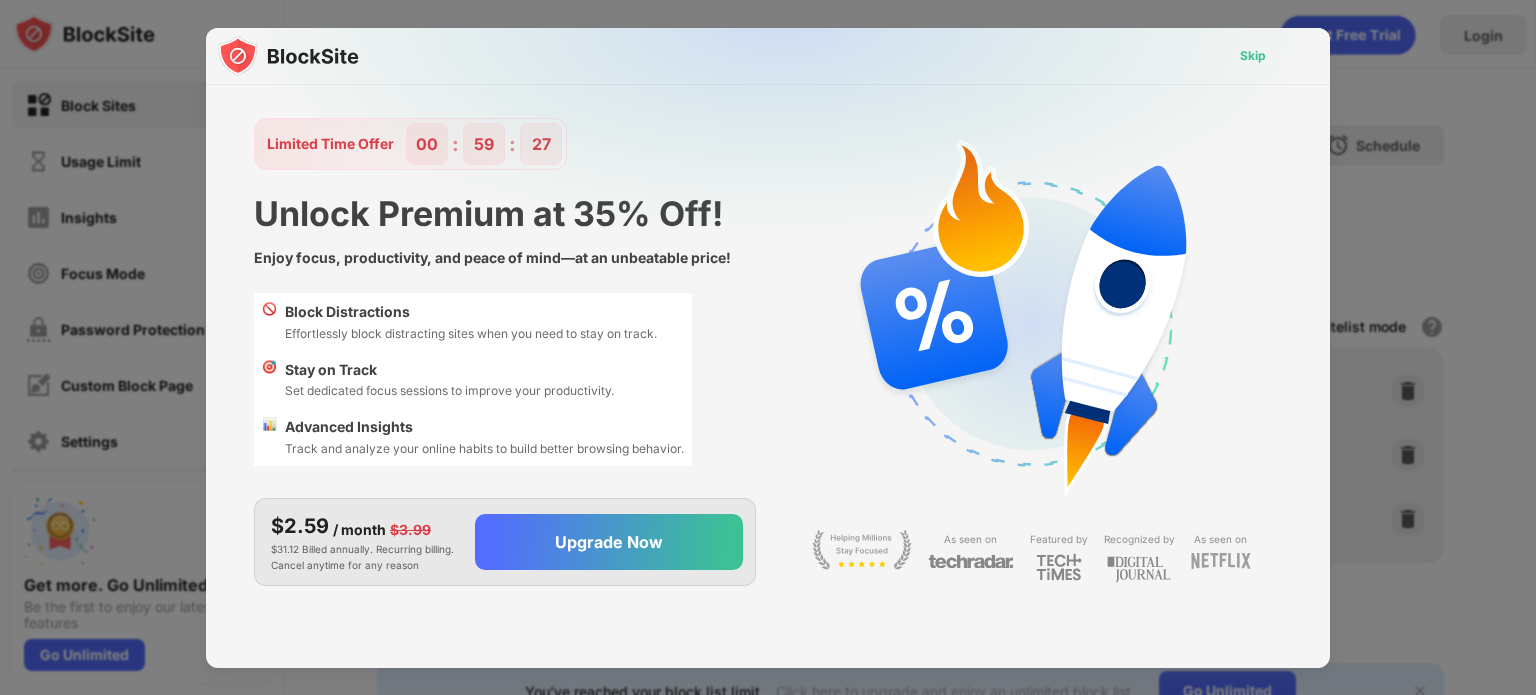 click on "Skip" at bounding box center (1253, 56) 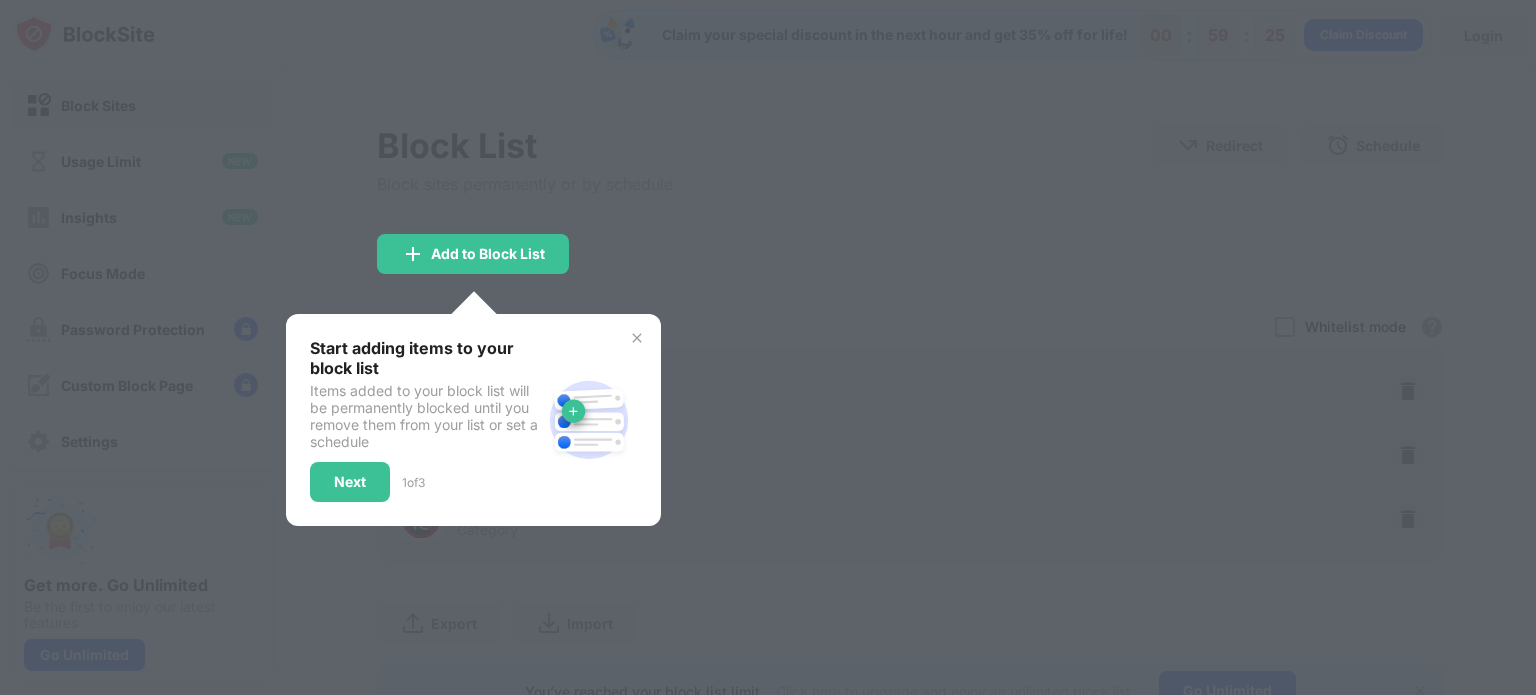 click at bounding box center (637, 338) 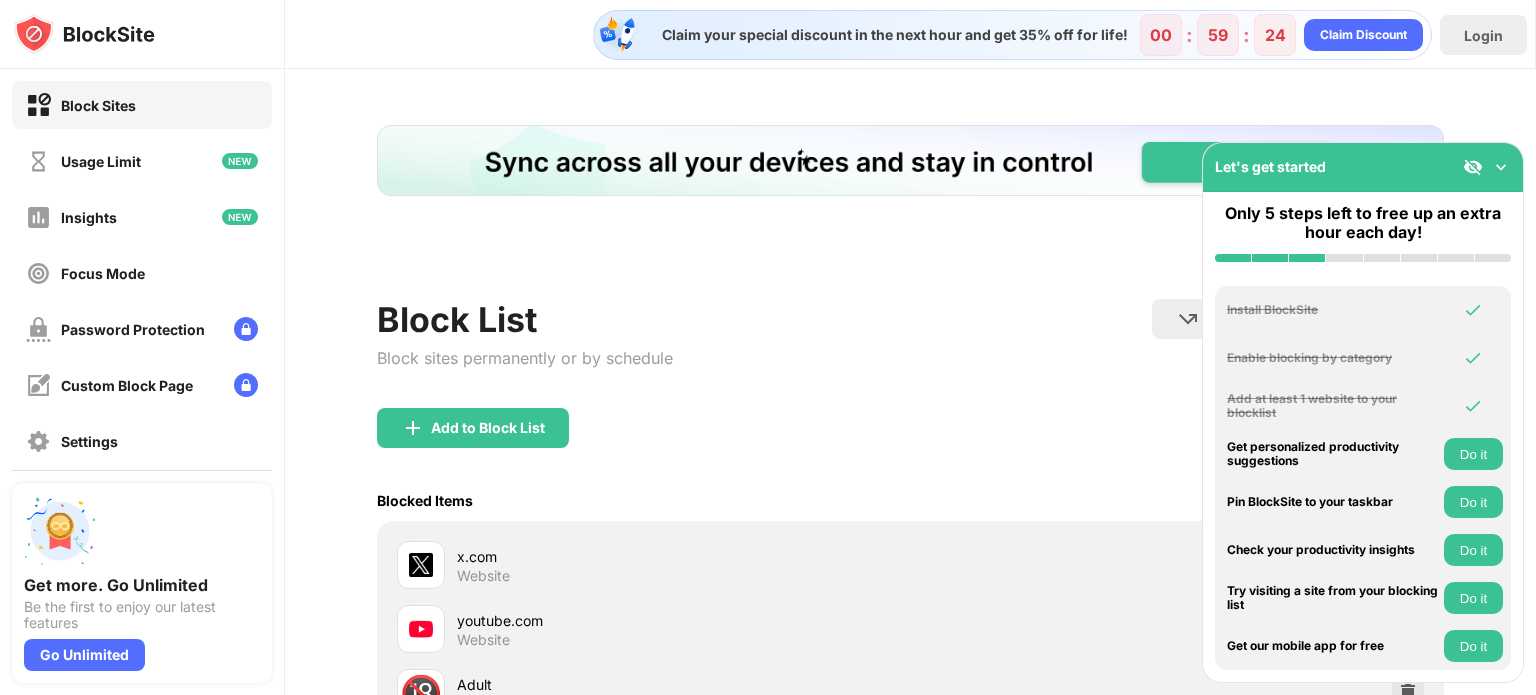scroll, scrollTop: 0, scrollLeft: 0, axis: both 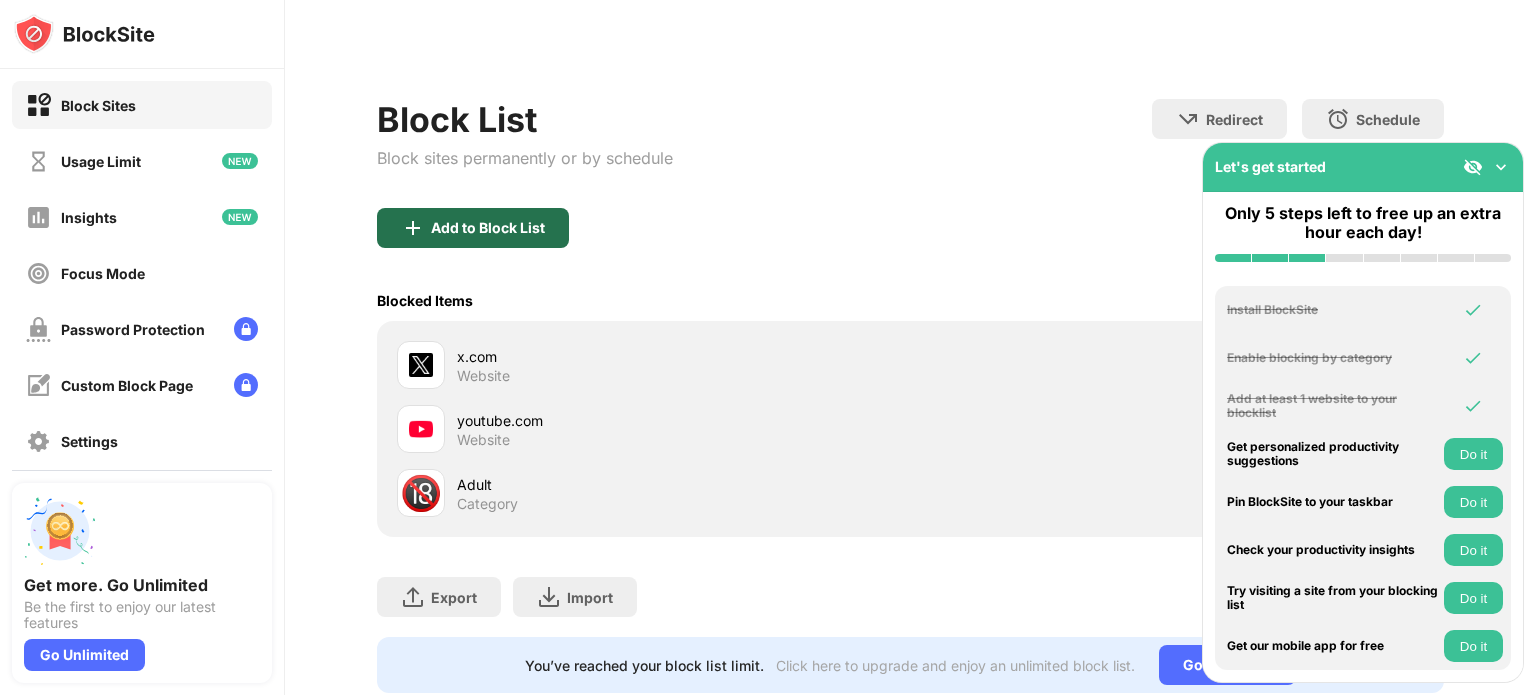 click on "Add to Block List" at bounding box center (488, 228) 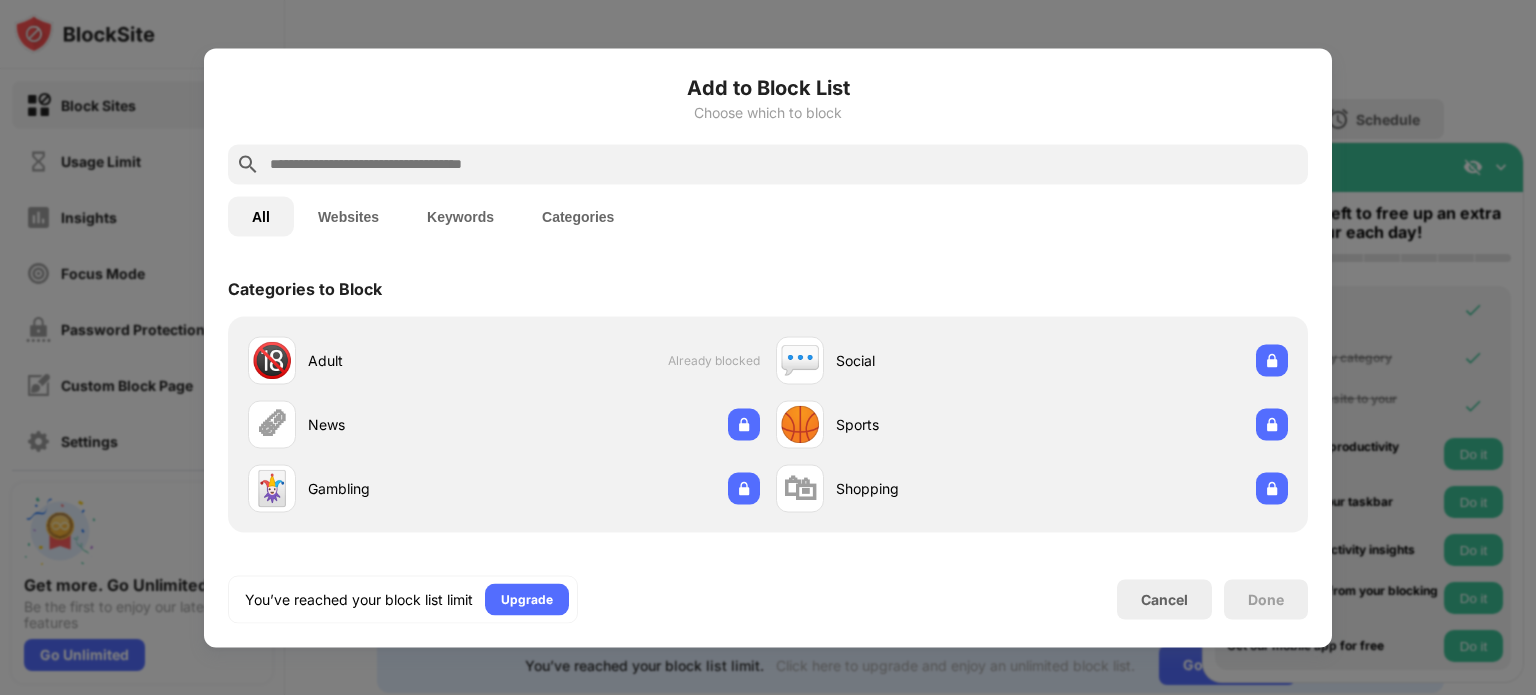 click on "Websites" at bounding box center (348, 216) 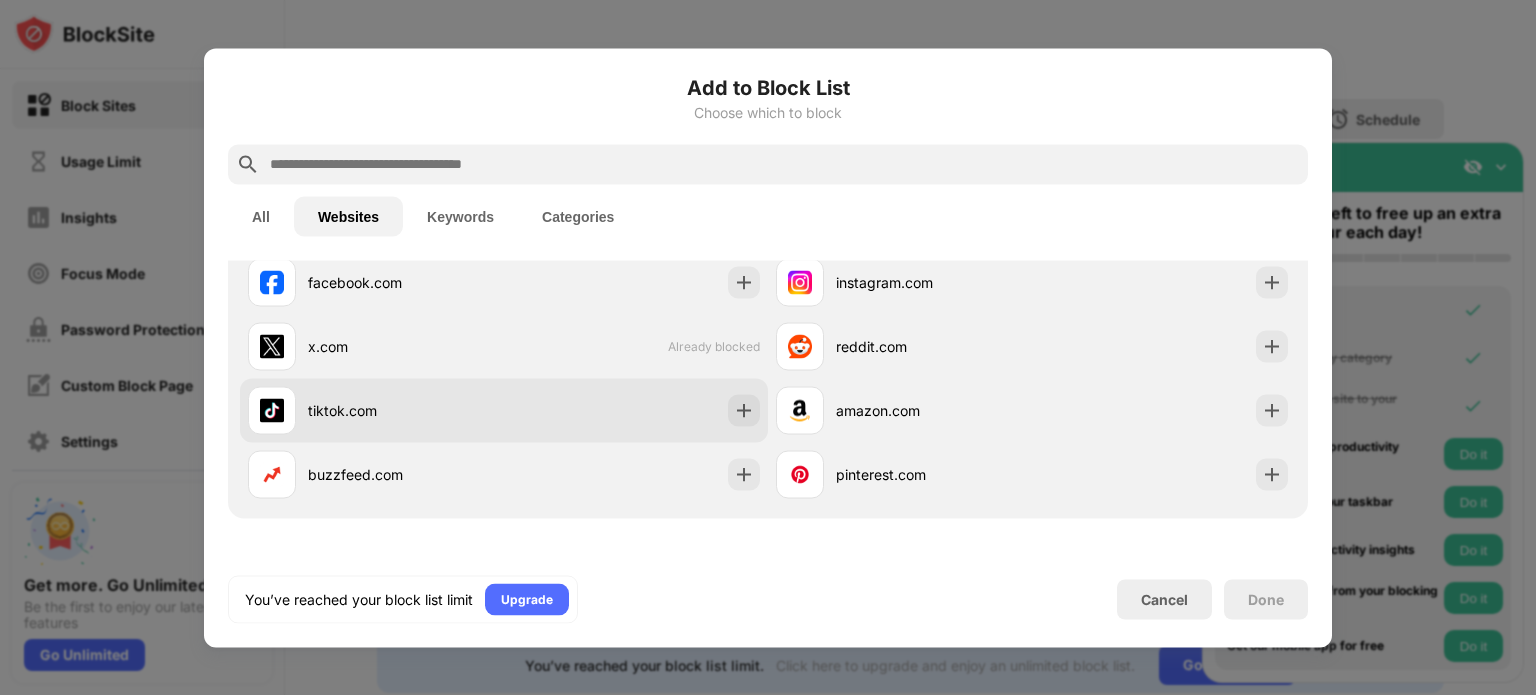 scroll, scrollTop: 200, scrollLeft: 0, axis: vertical 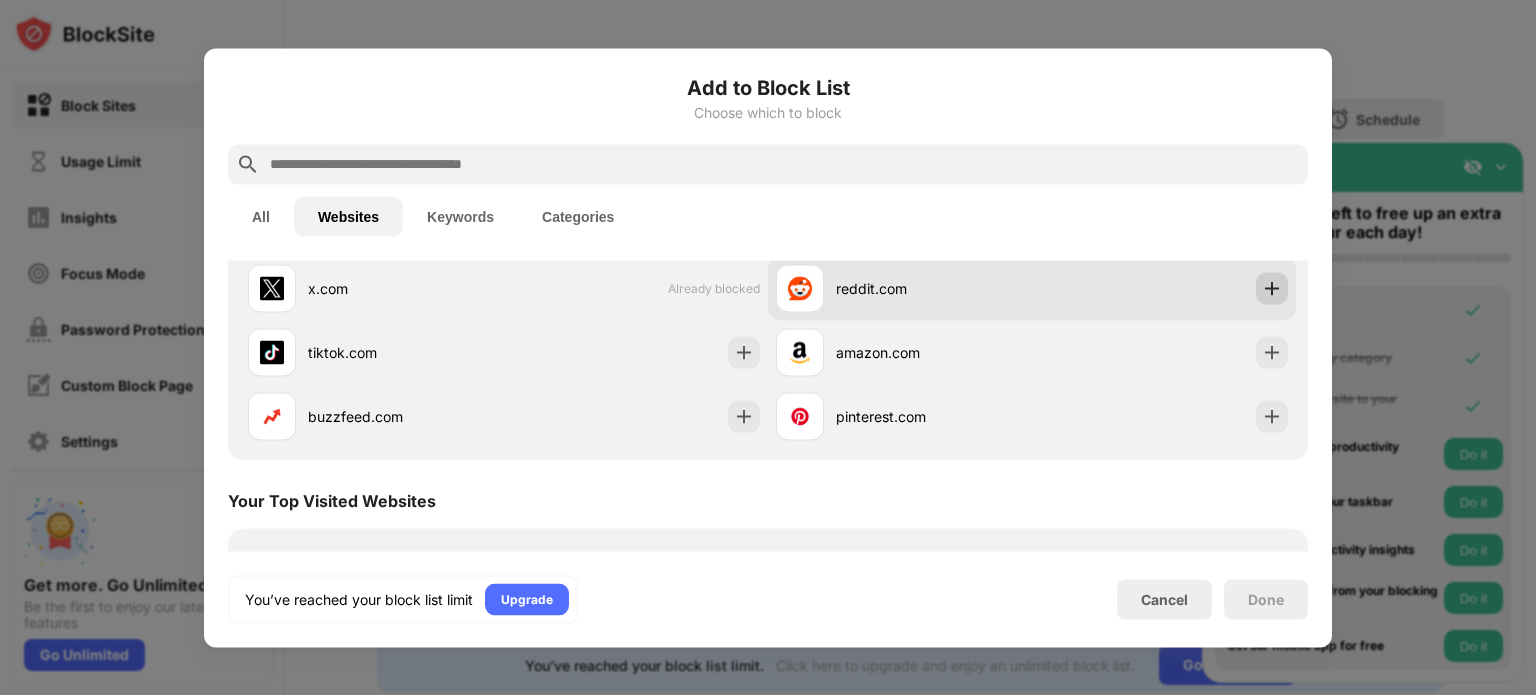 click at bounding box center [1272, 288] 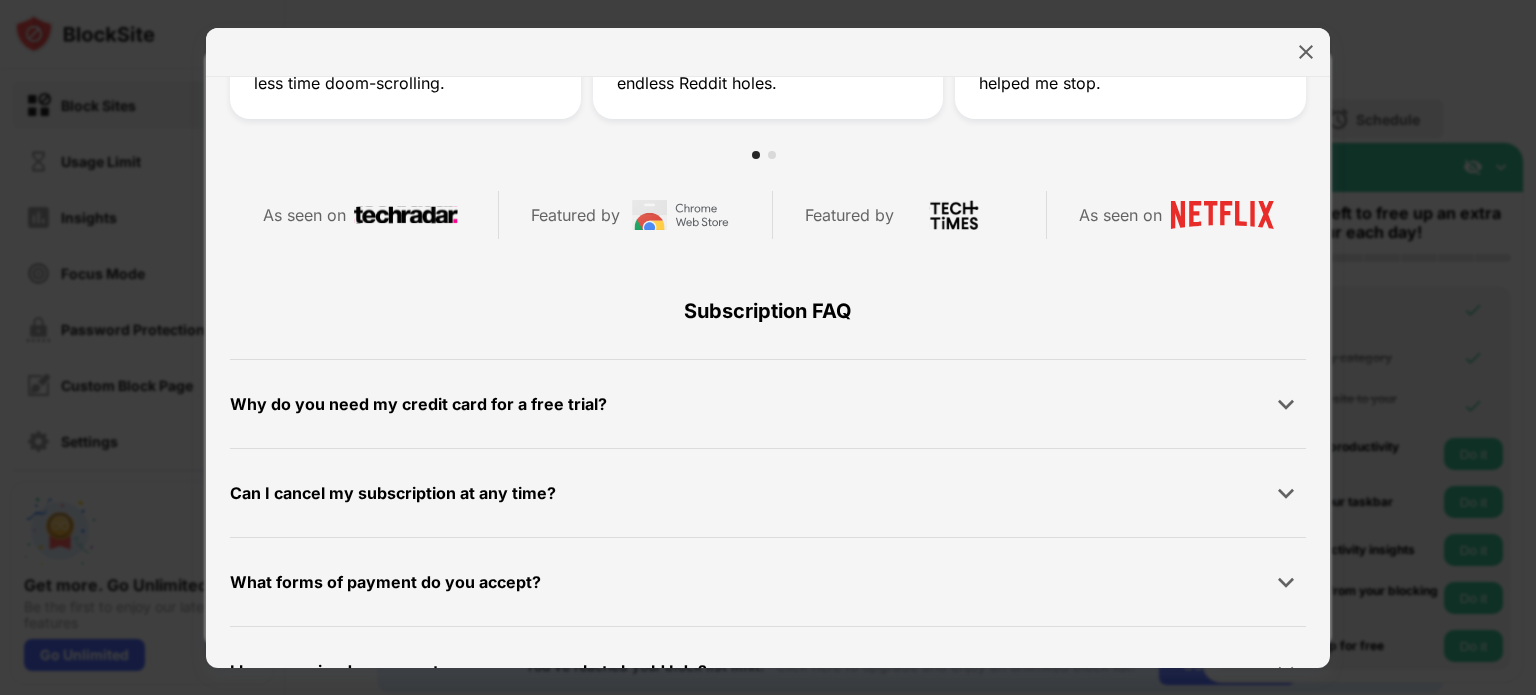 scroll, scrollTop: 951, scrollLeft: 0, axis: vertical 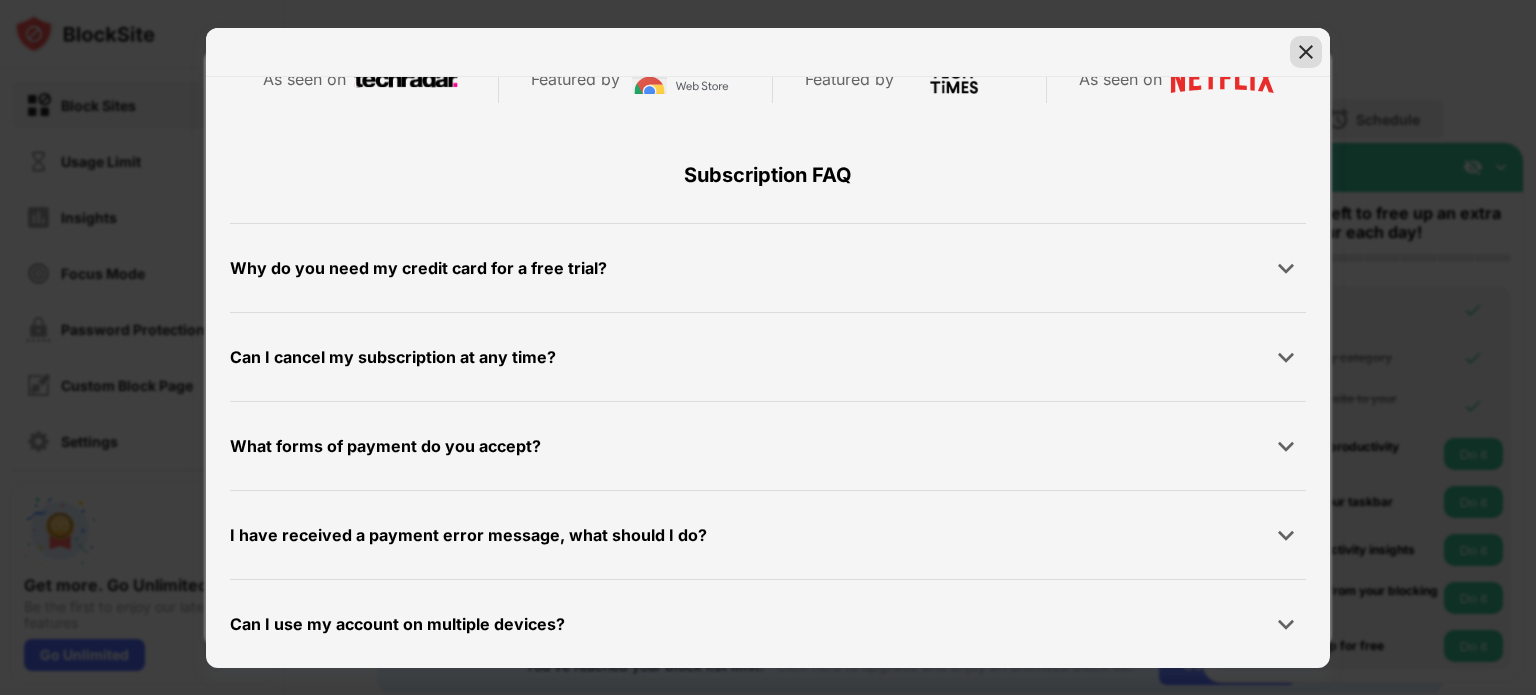 click at bounding box center (1306, 52) 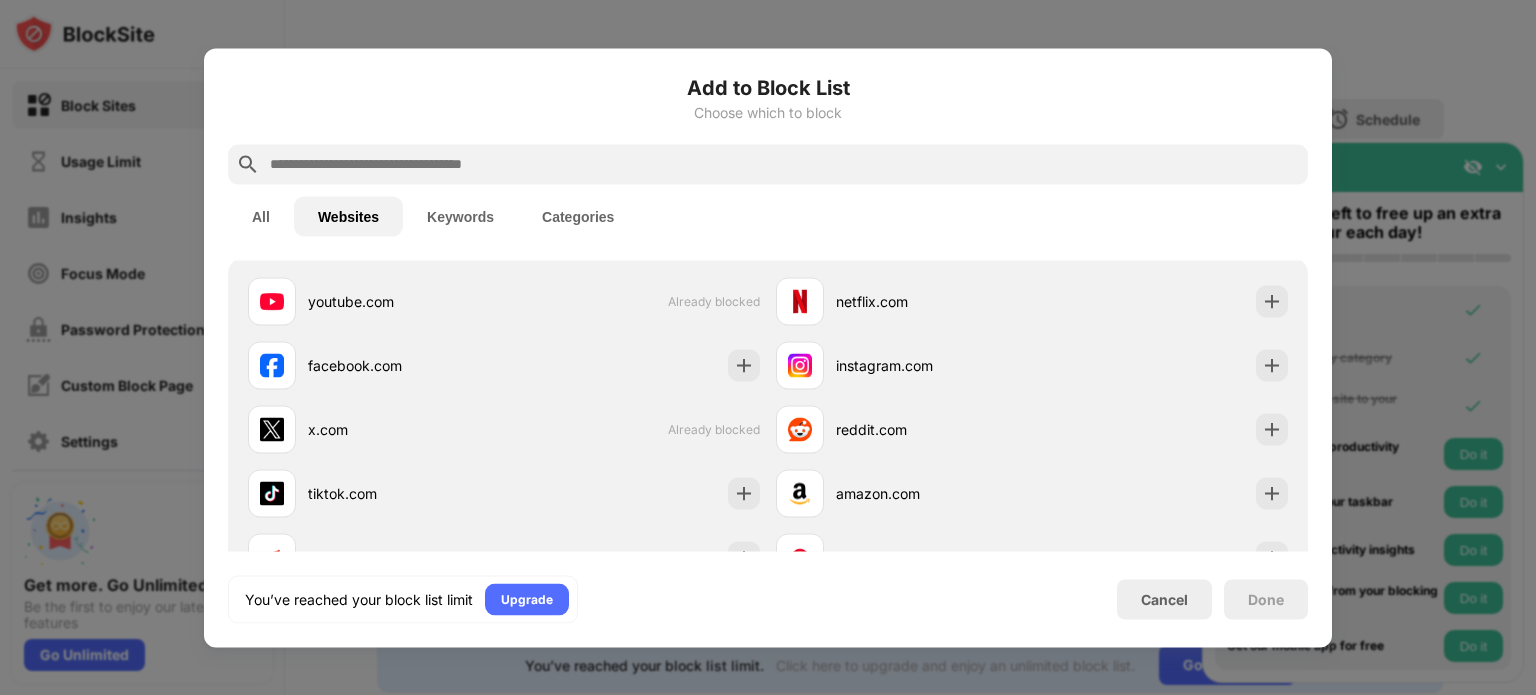 scroll, scrollTop: 0, scrollLeft: 0, axis: both 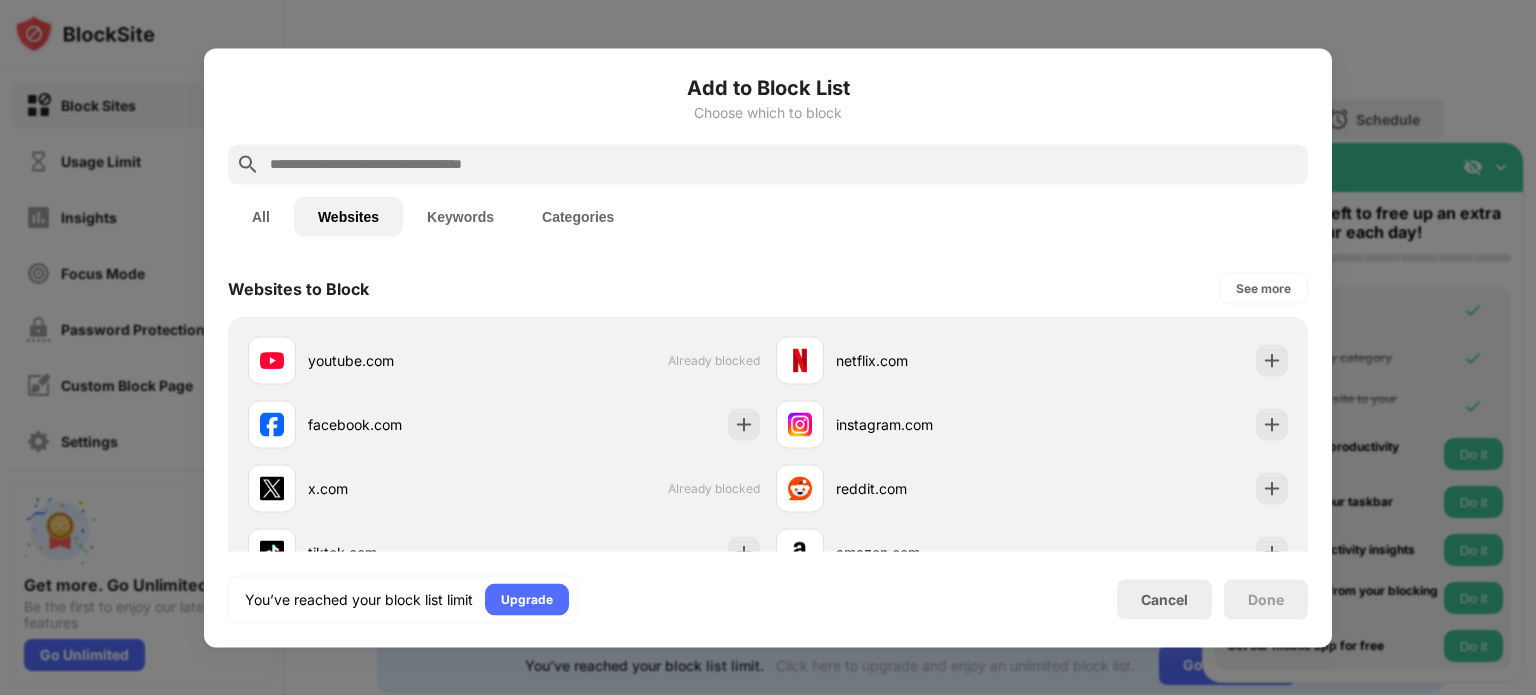 click on "Cancel" at bounding box center (1164, 599) 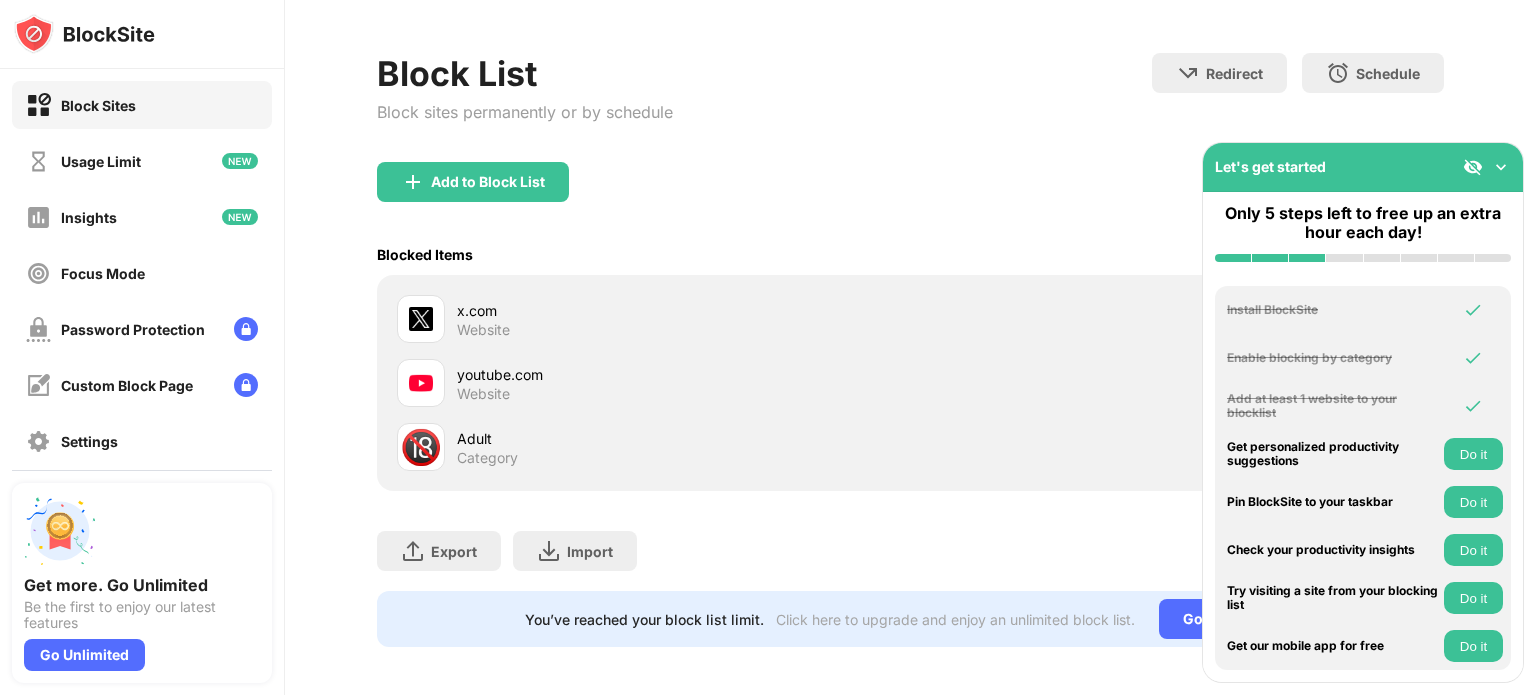 scroll, scrollTop: 268, scrollLeft: 0, axis: vertical 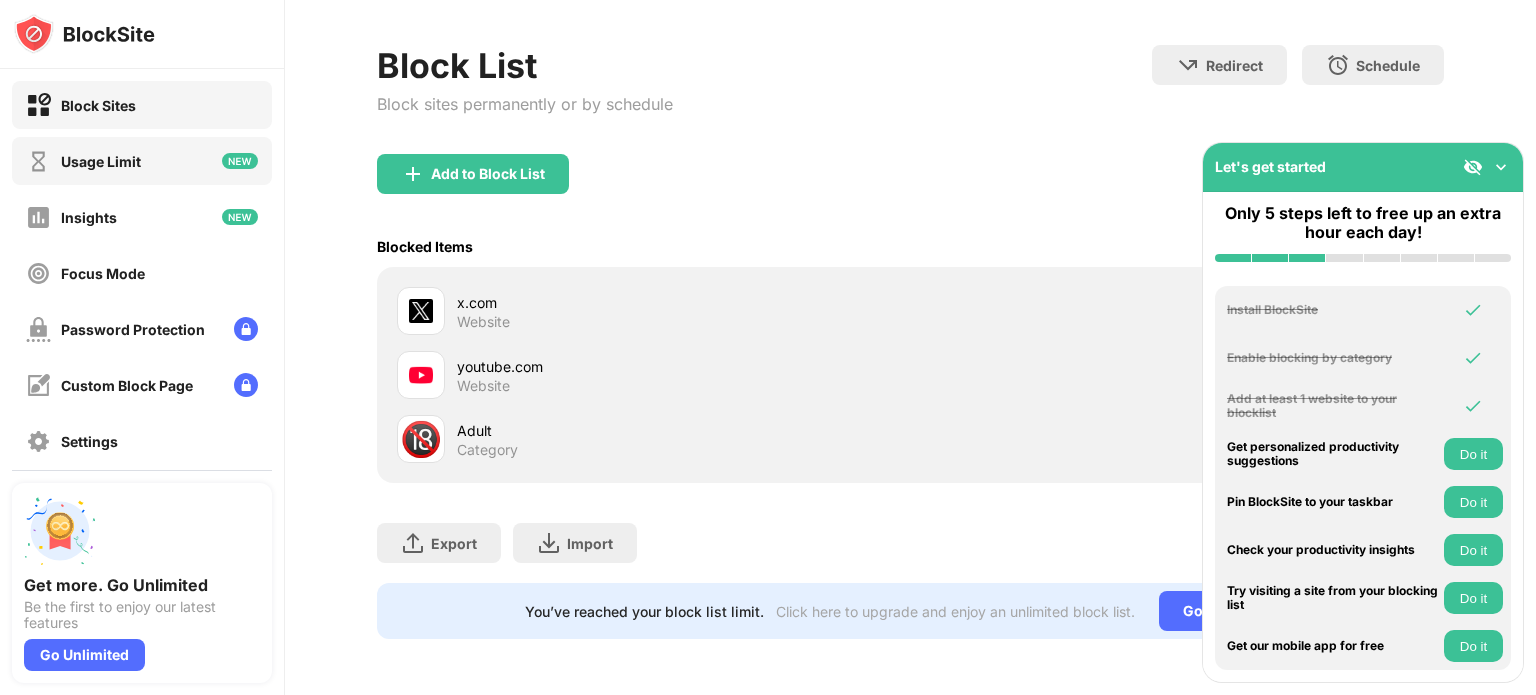 click on "Usage Limit" at bounding box center (142, 161) 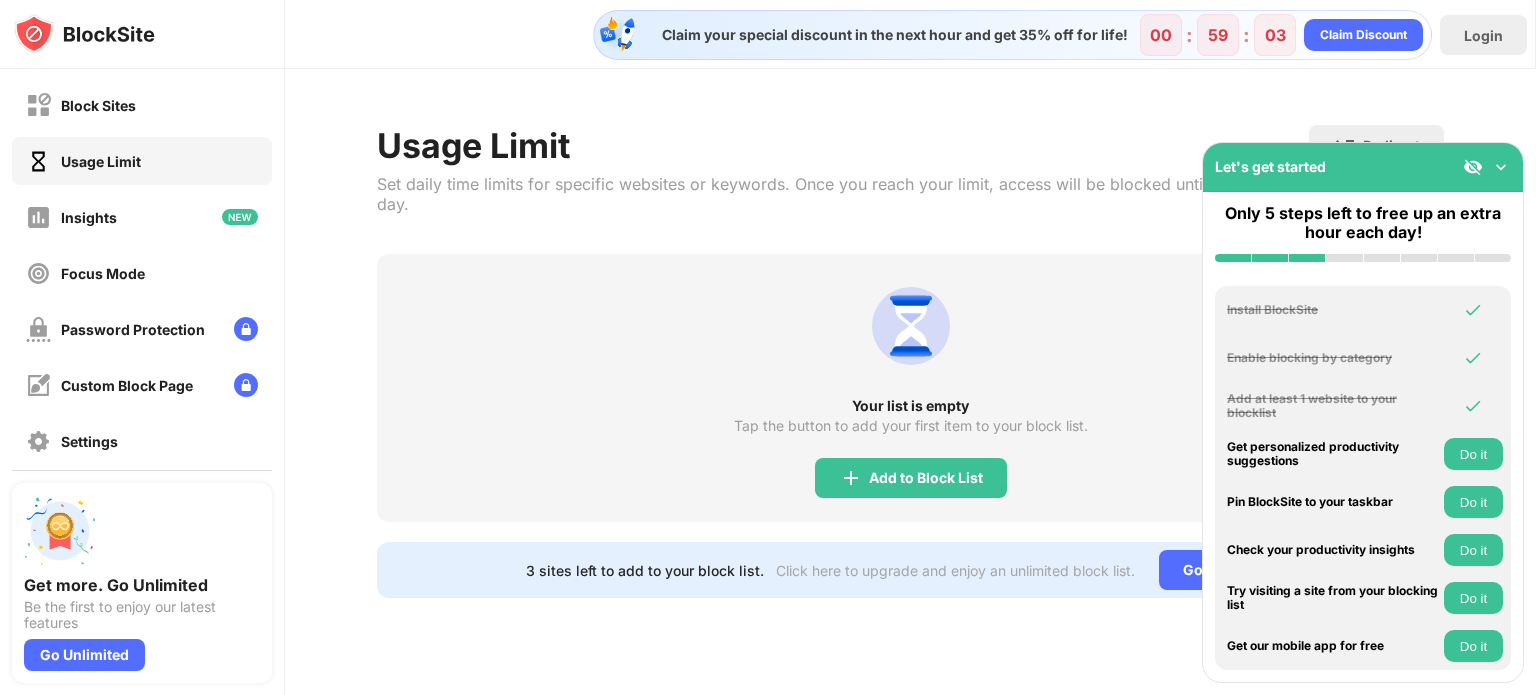 scroll, scrollTop: 0, scrollLeft: 0, axis: both 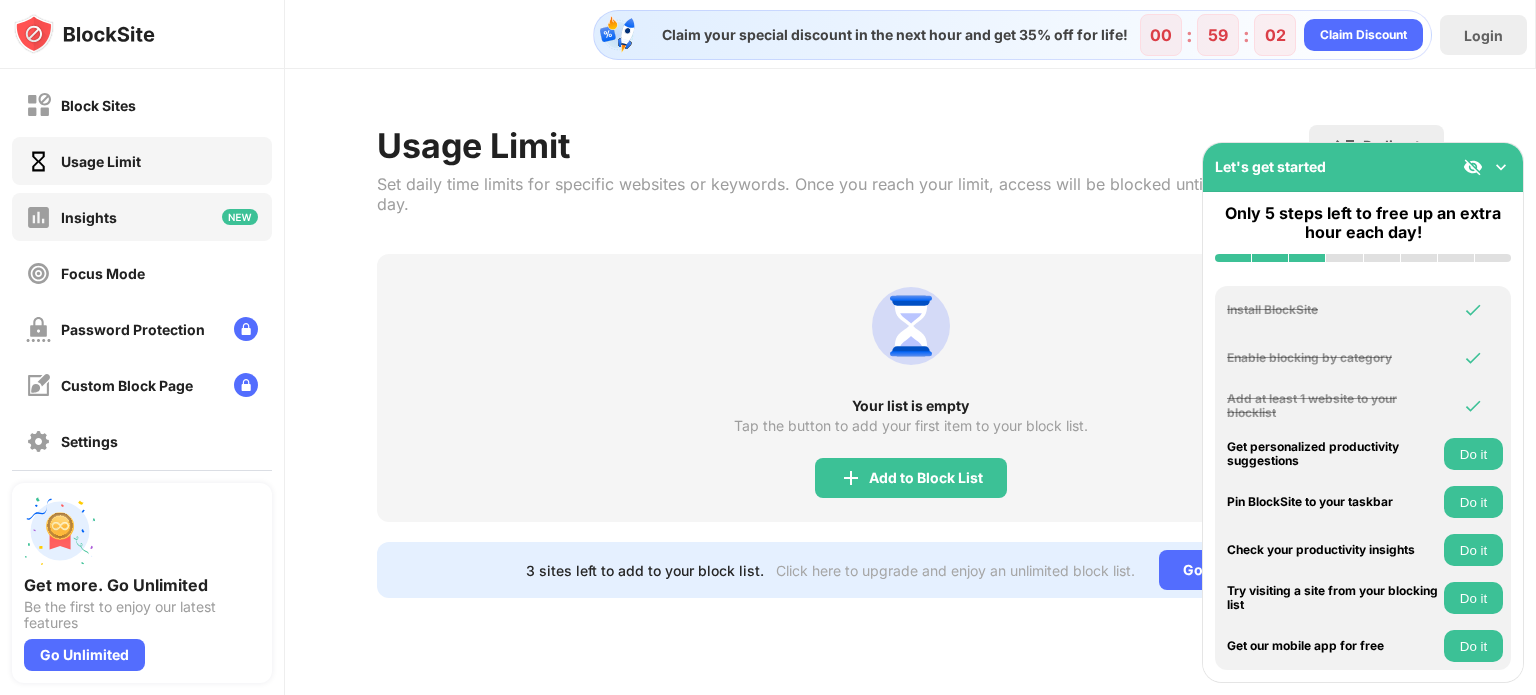 click on "Insights" at bounding box center [142, 217] 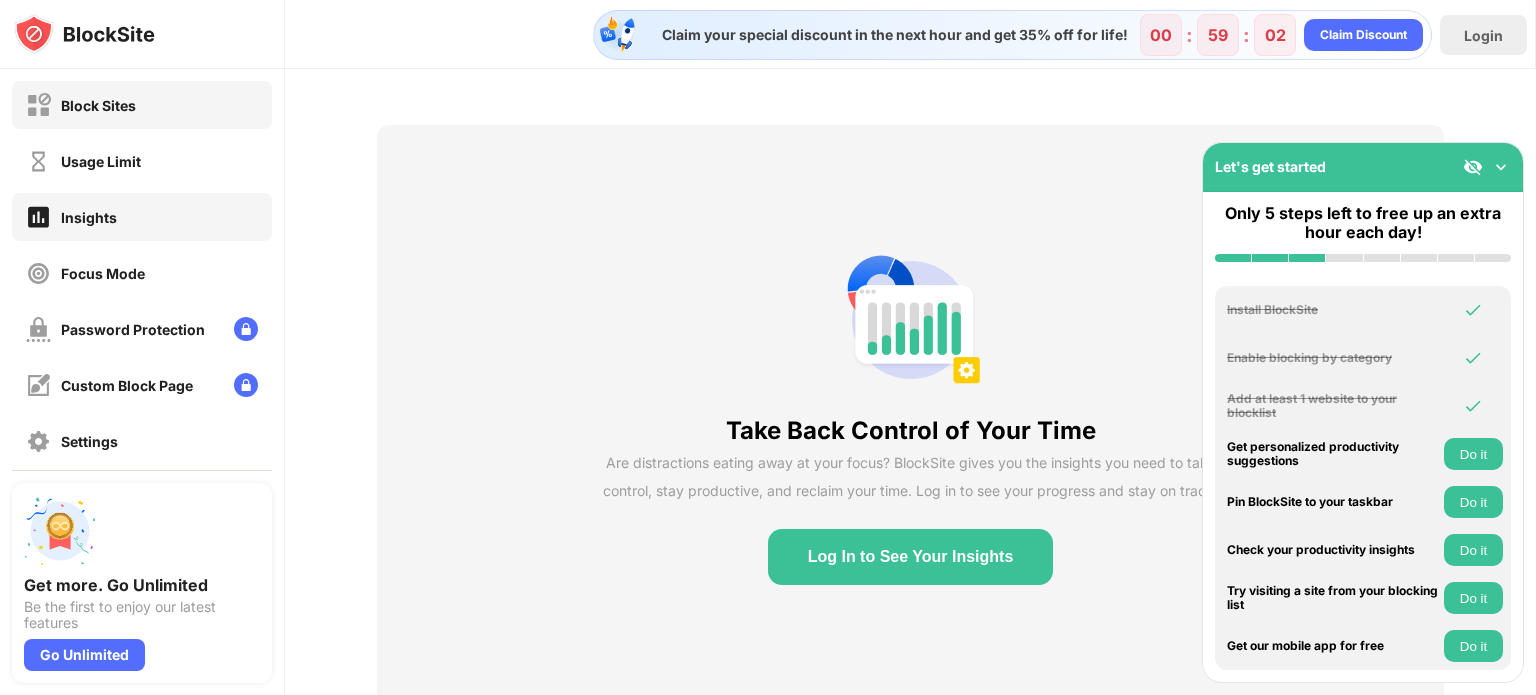 click on "Block Sites" at bounding box center [142, 105] 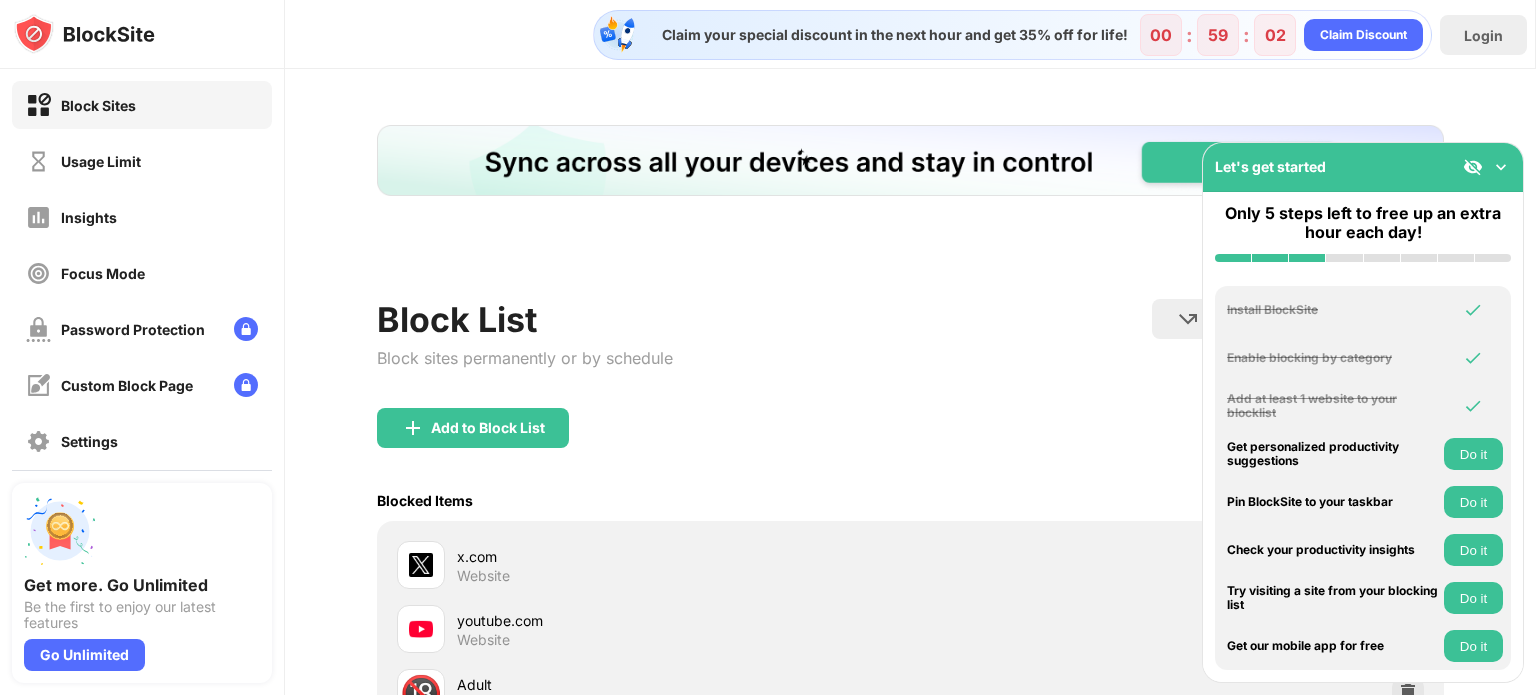 scroll, scrollTop: 0, scrollLeft: 0, axis: both 